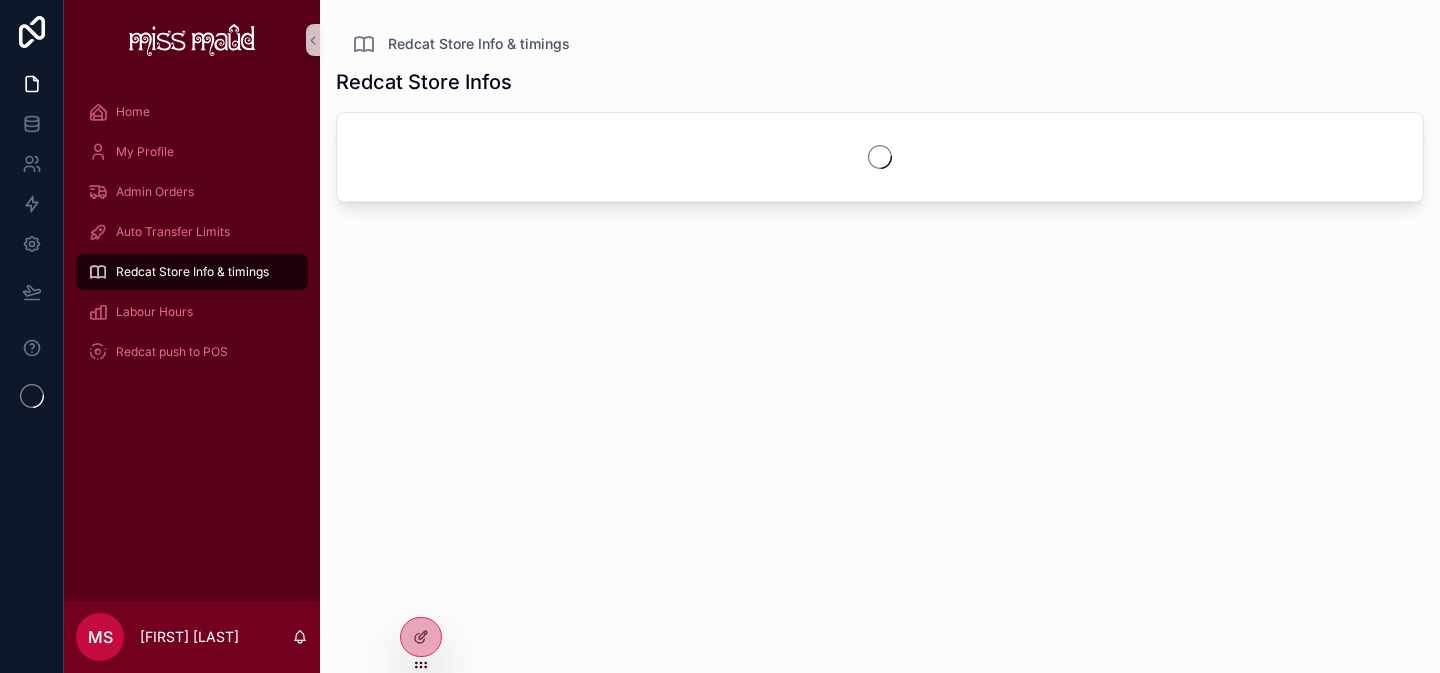 scroll, scrollTop: 0, scrollLeft: 0, axis: both 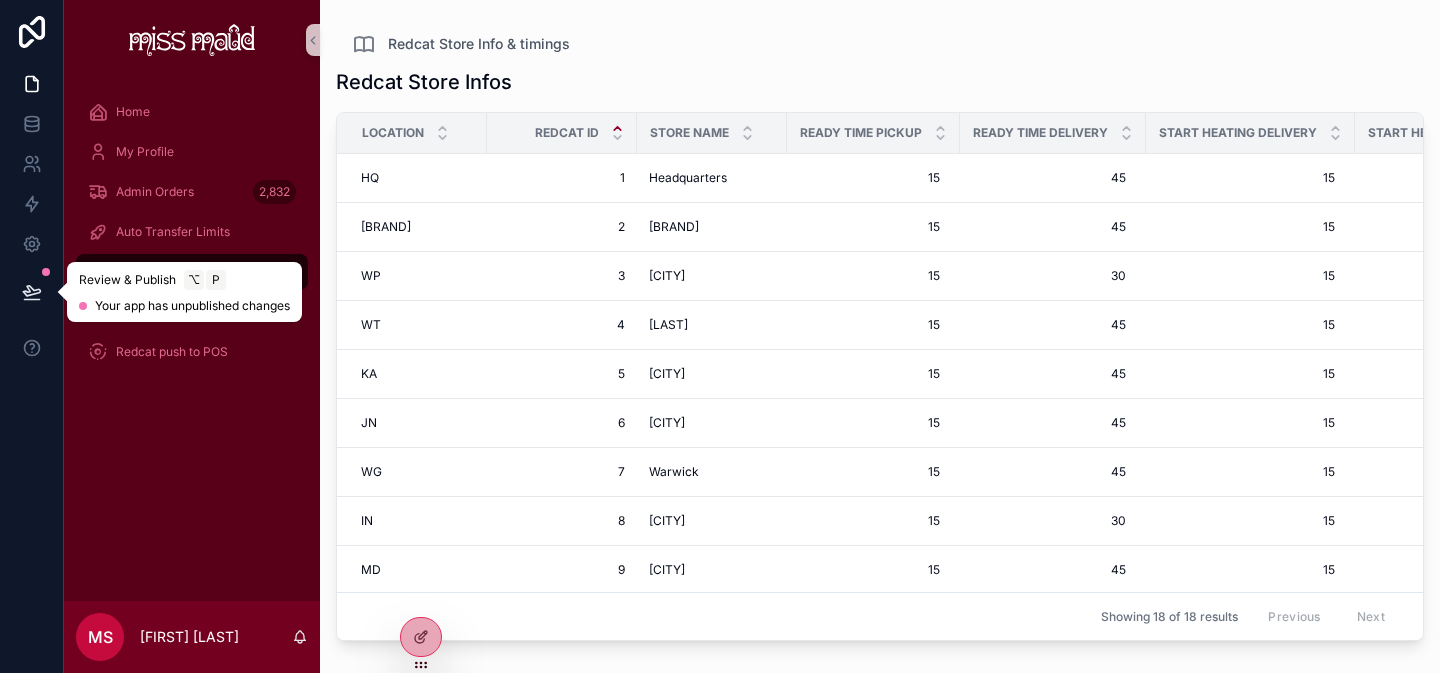 click 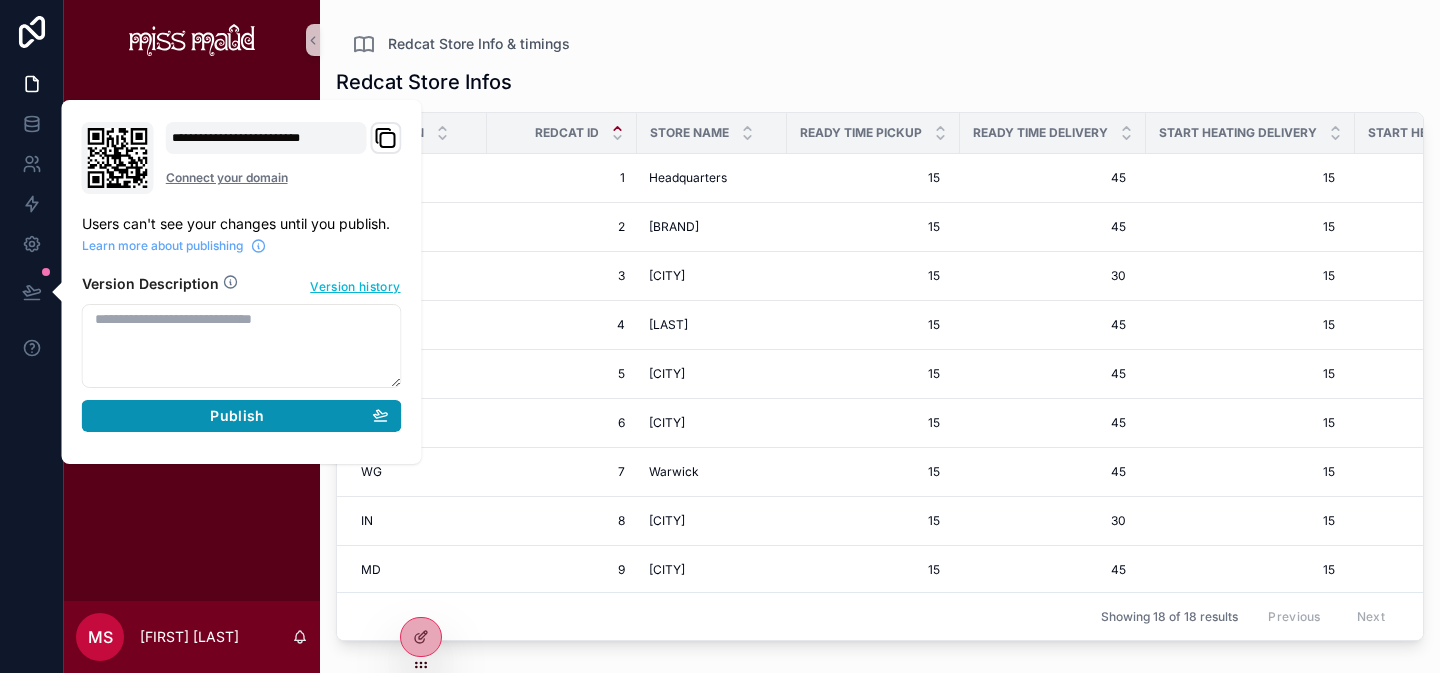 click on "Publish" at bounding box center (242, 416) 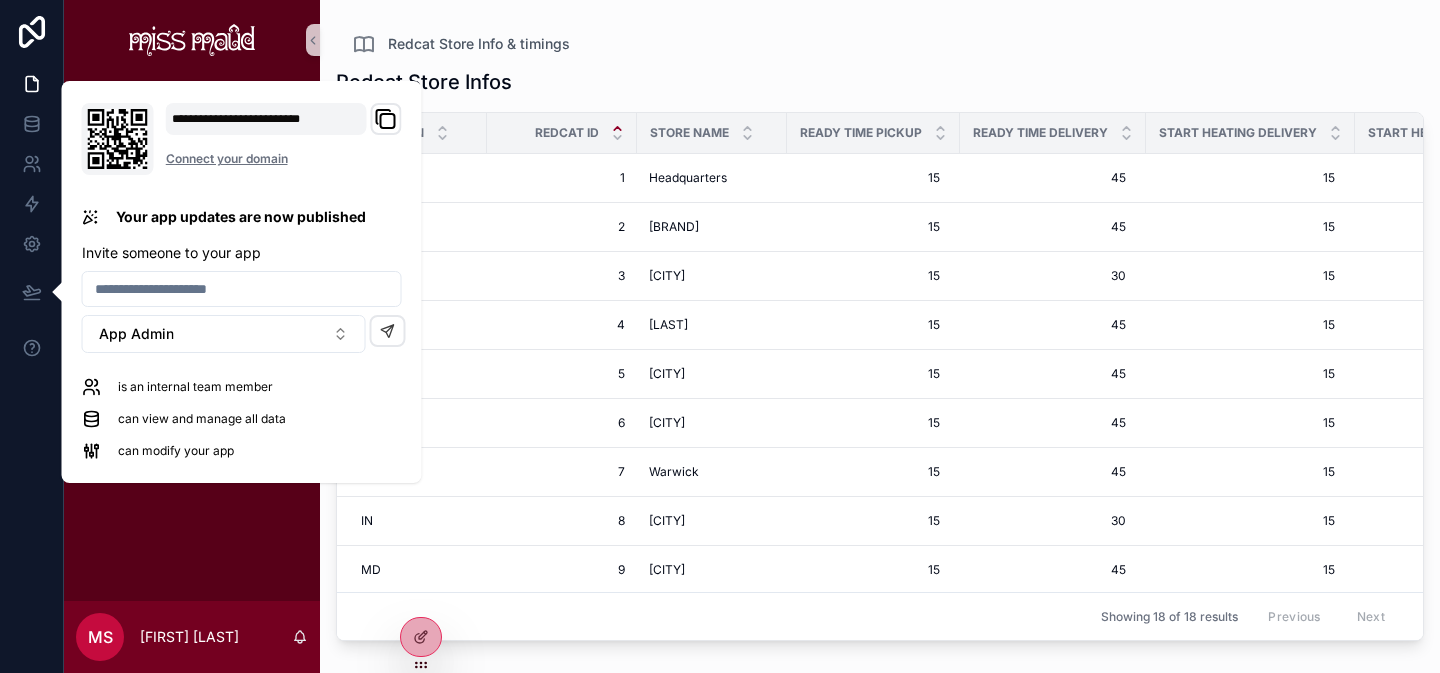 click on "Home My Profile Admin Orders 2,832 Auto Transfer Limits Redcat Store Info & timings Labour Hours Redcat push to POS" at bounding box center (192, 340) 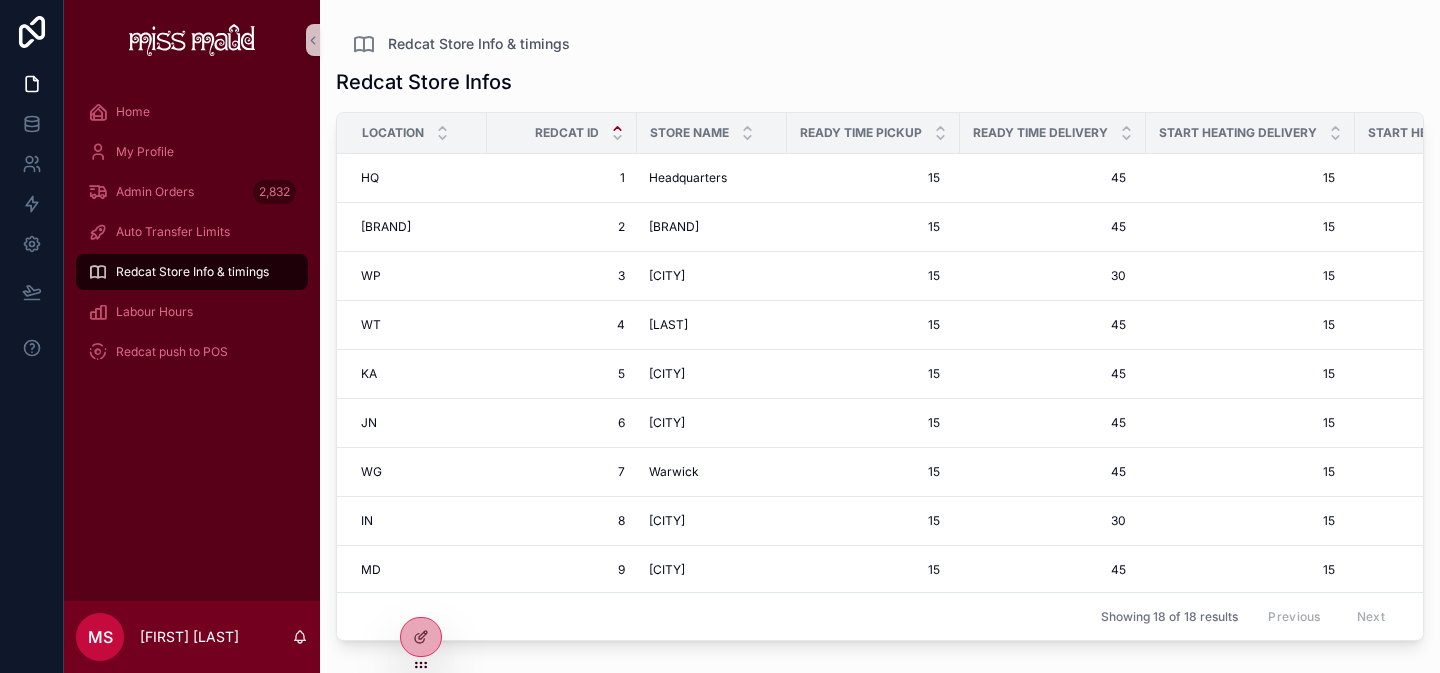 click on "Redcat Store Info & timings" at bounding box center [192, 272] 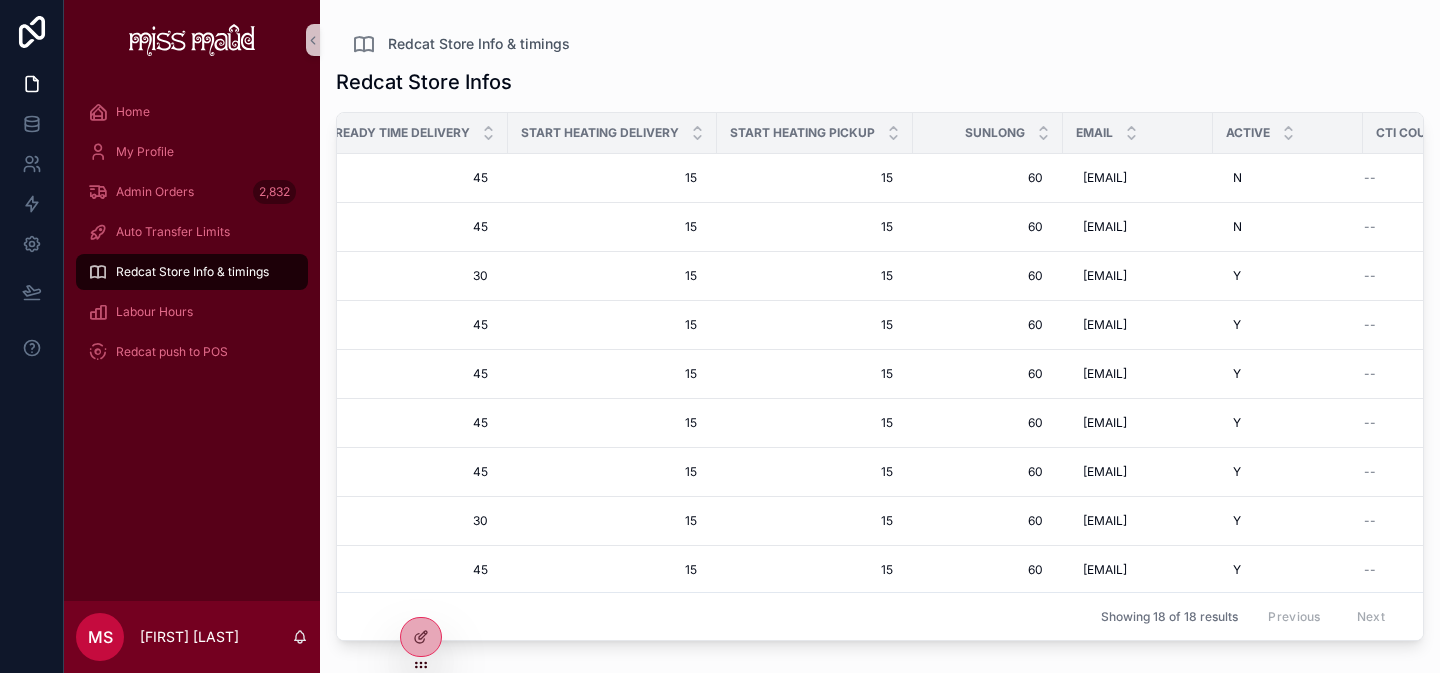 scroll, scrollTop: 0, scrollLeft: 744, axis: horizontal 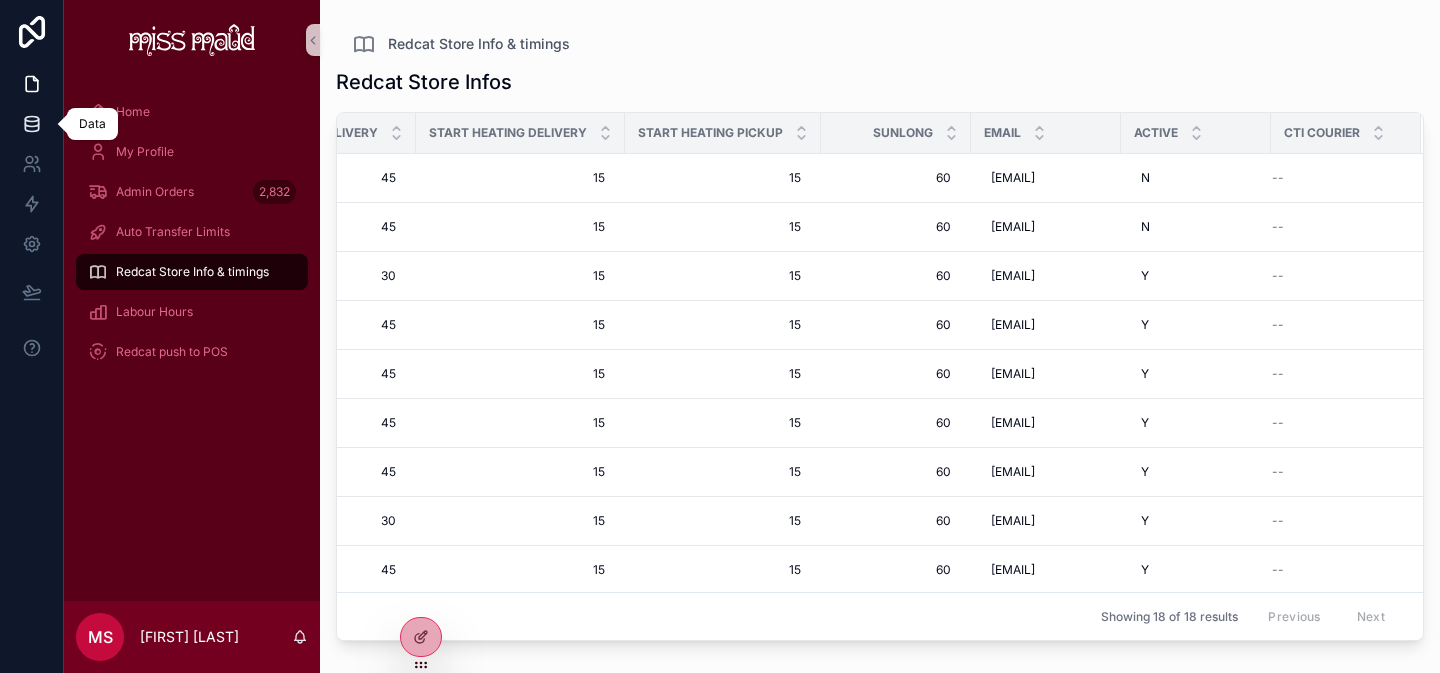 click 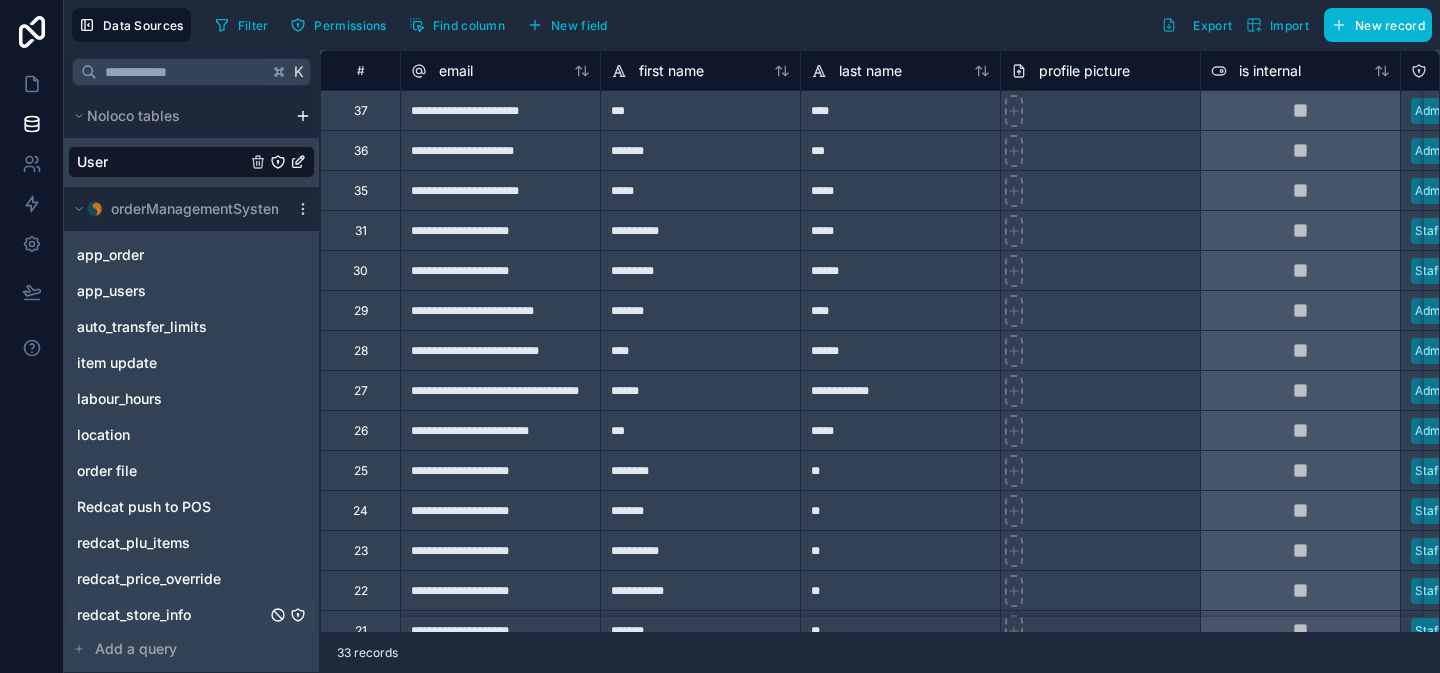 click on "redcat_store_info" at bounding box center (134, 615) 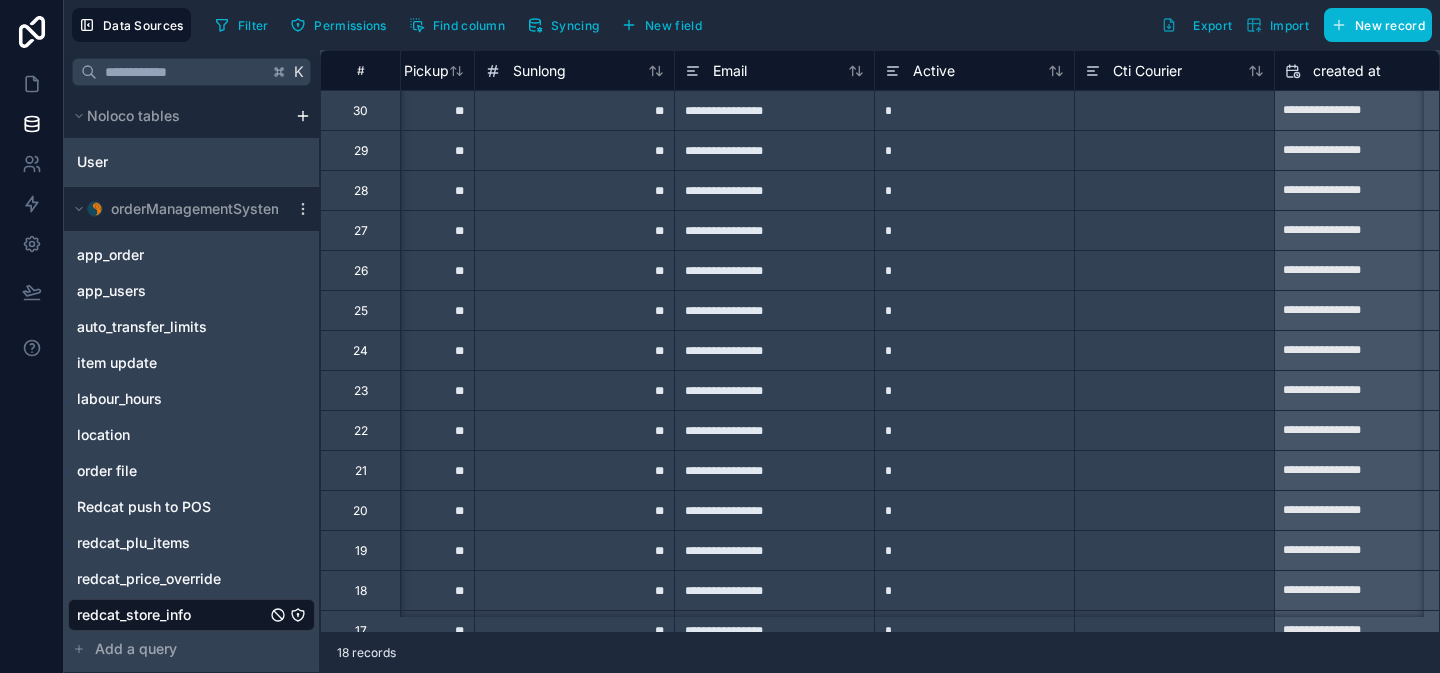 scroll, scrollTop: 0, scrollLeft: 1776, axis: horizontal 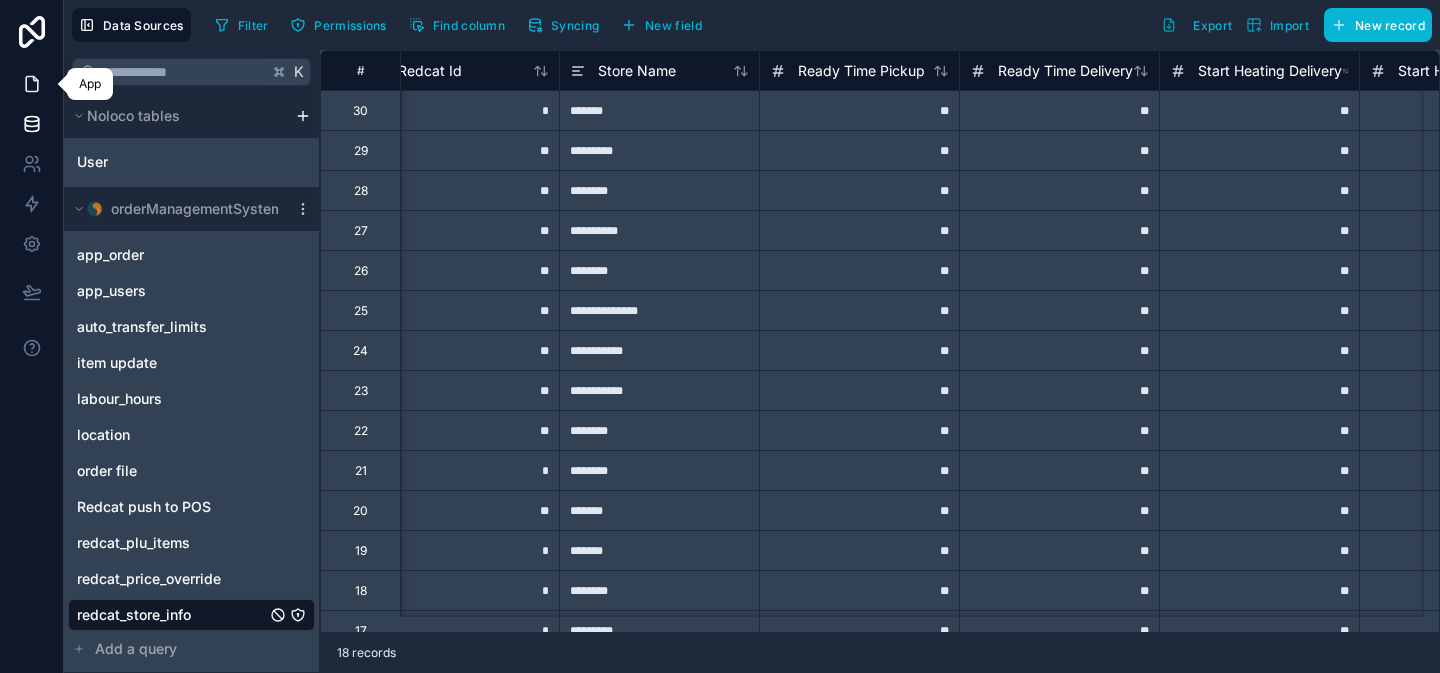 click 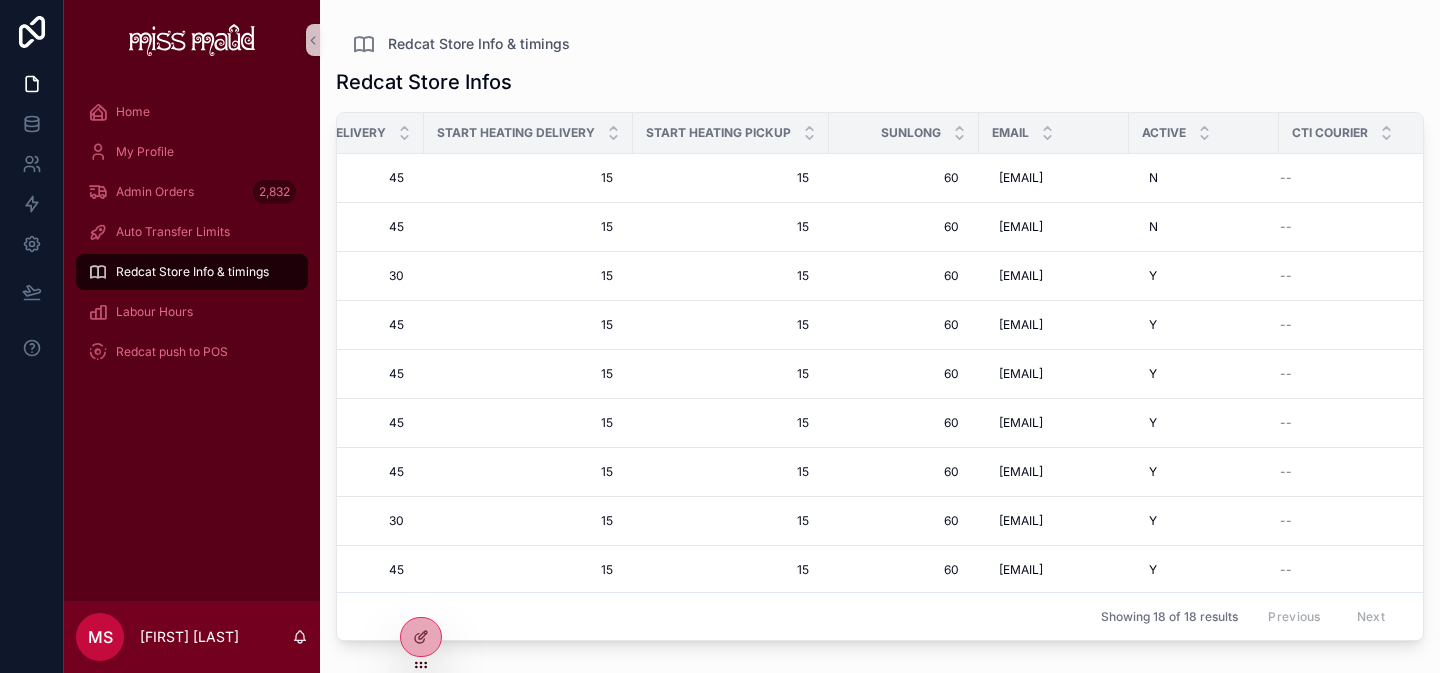 scroll, scrollTop: 0, scrollLeft: 744, axis: horizontal 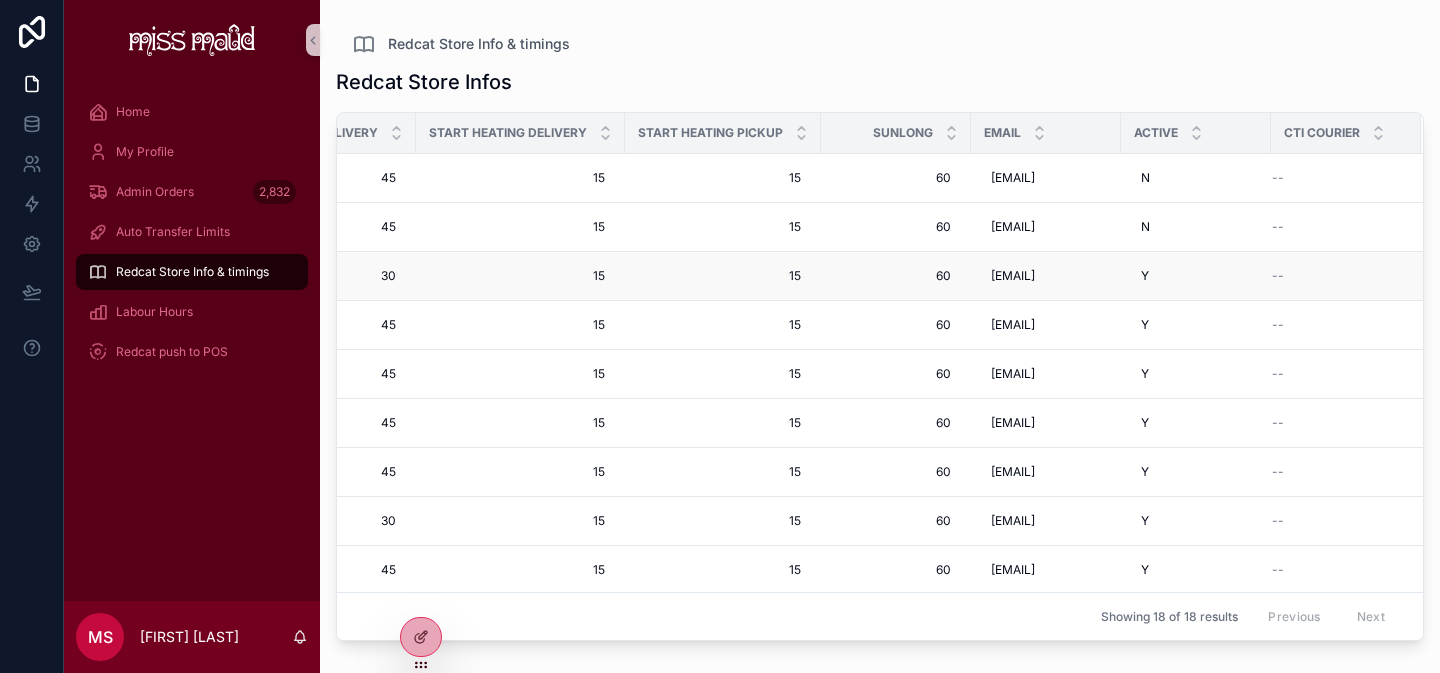 click on "--" at bounding box center (1278, 276) 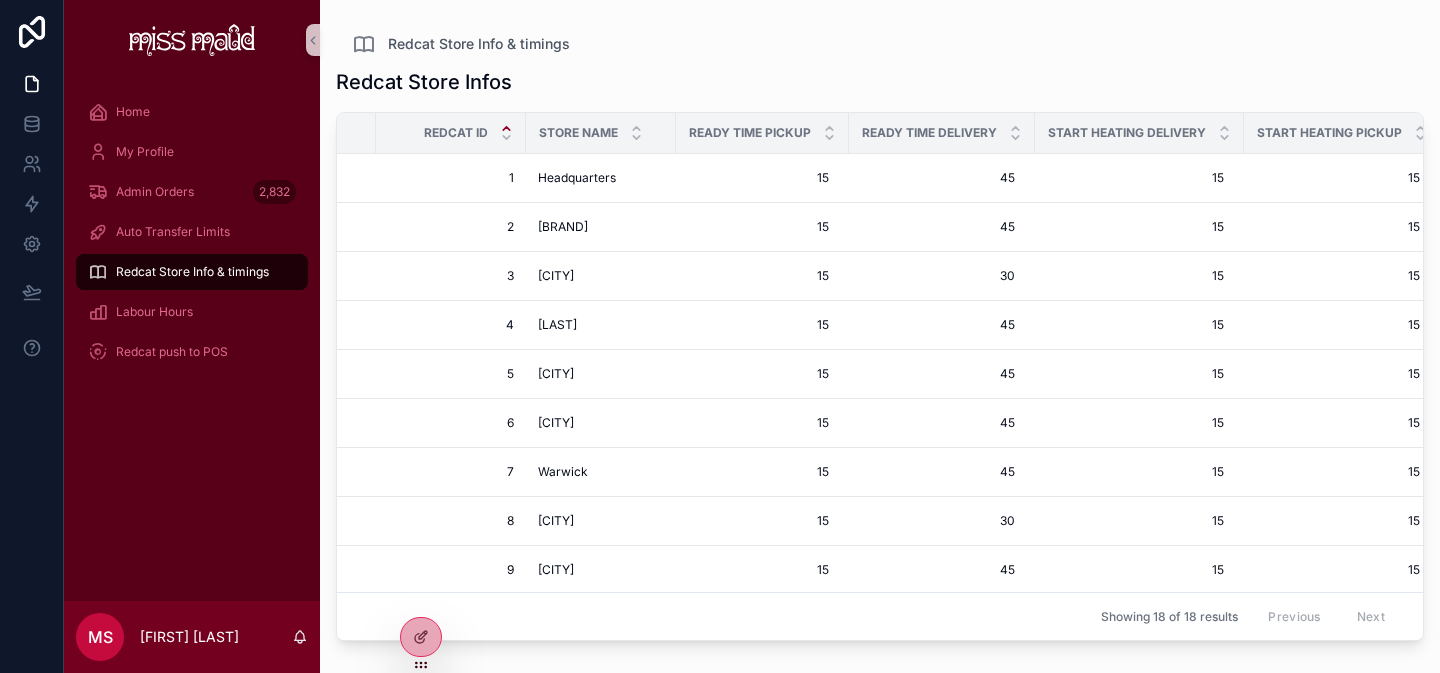 scroll, scrollTop: 0, scrollLeft: 109, axis: horizontal 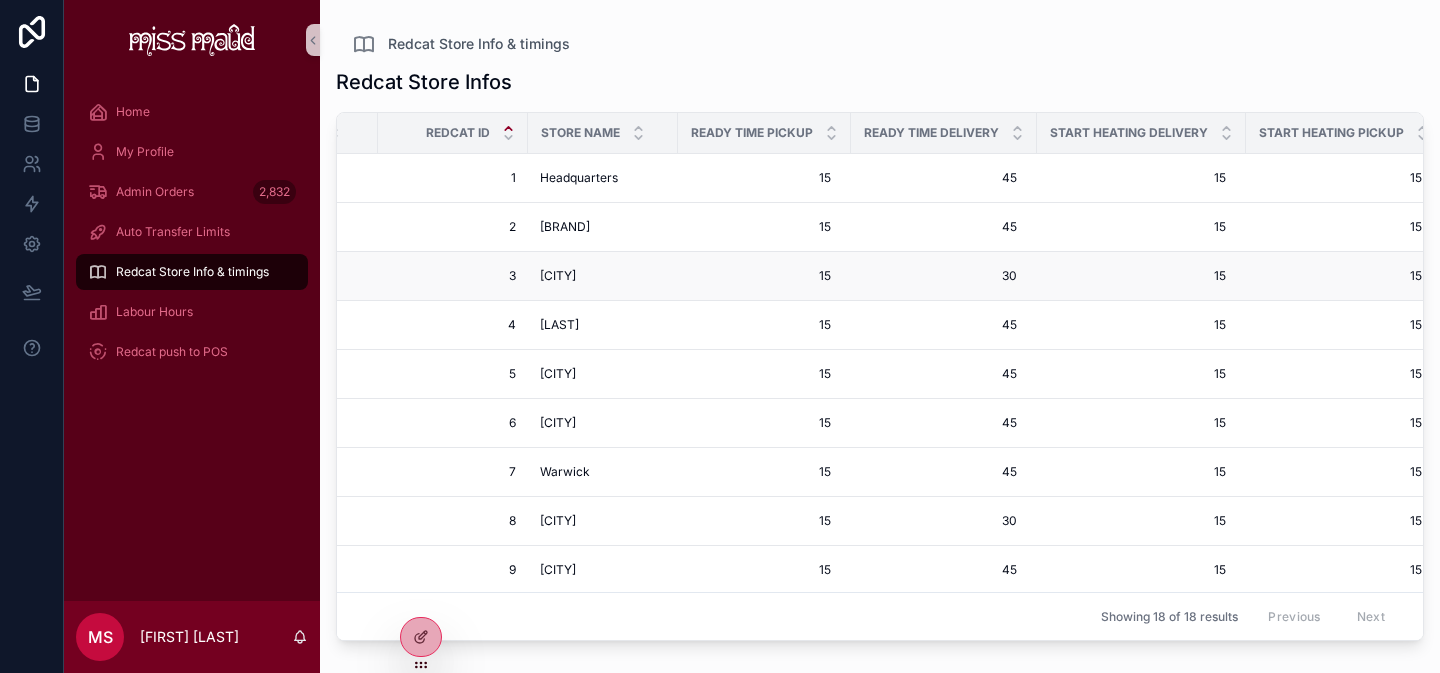 click on "[CITY]" at bounding box center (558, 276) 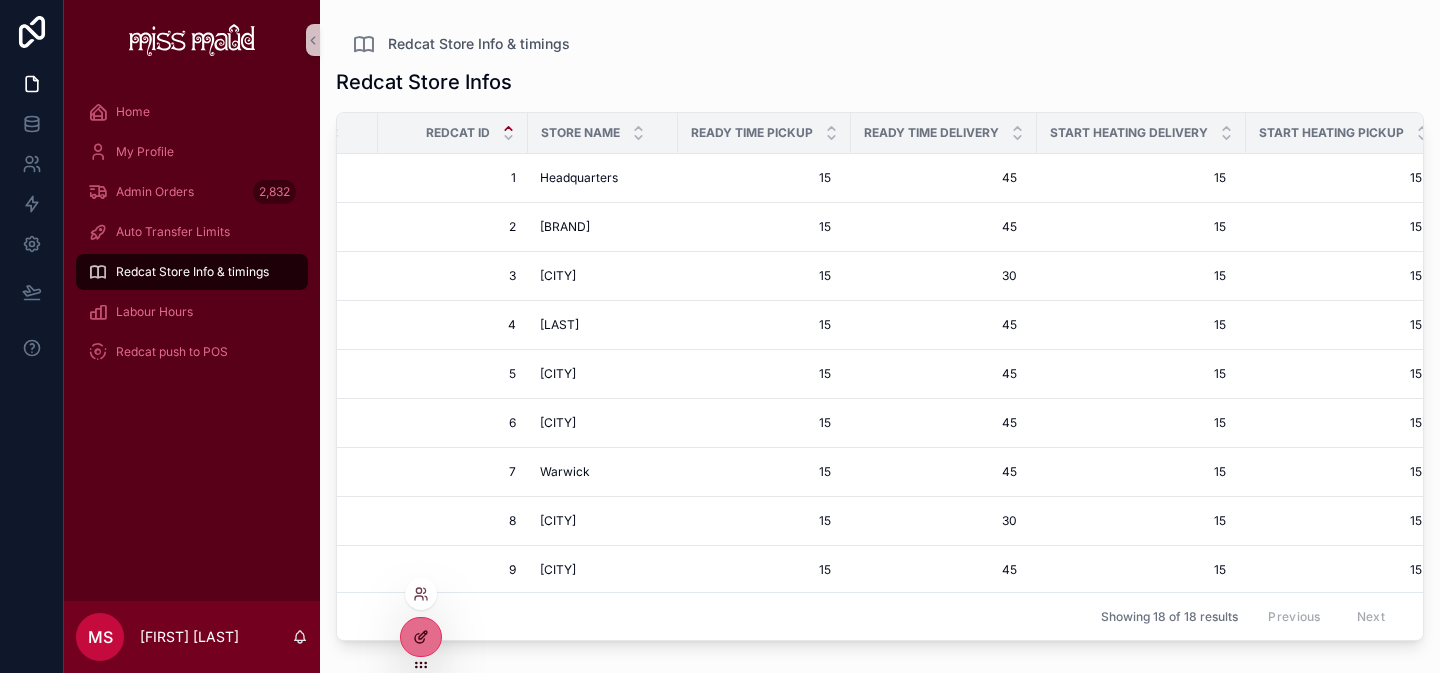 click at bounding box center (421, 637) 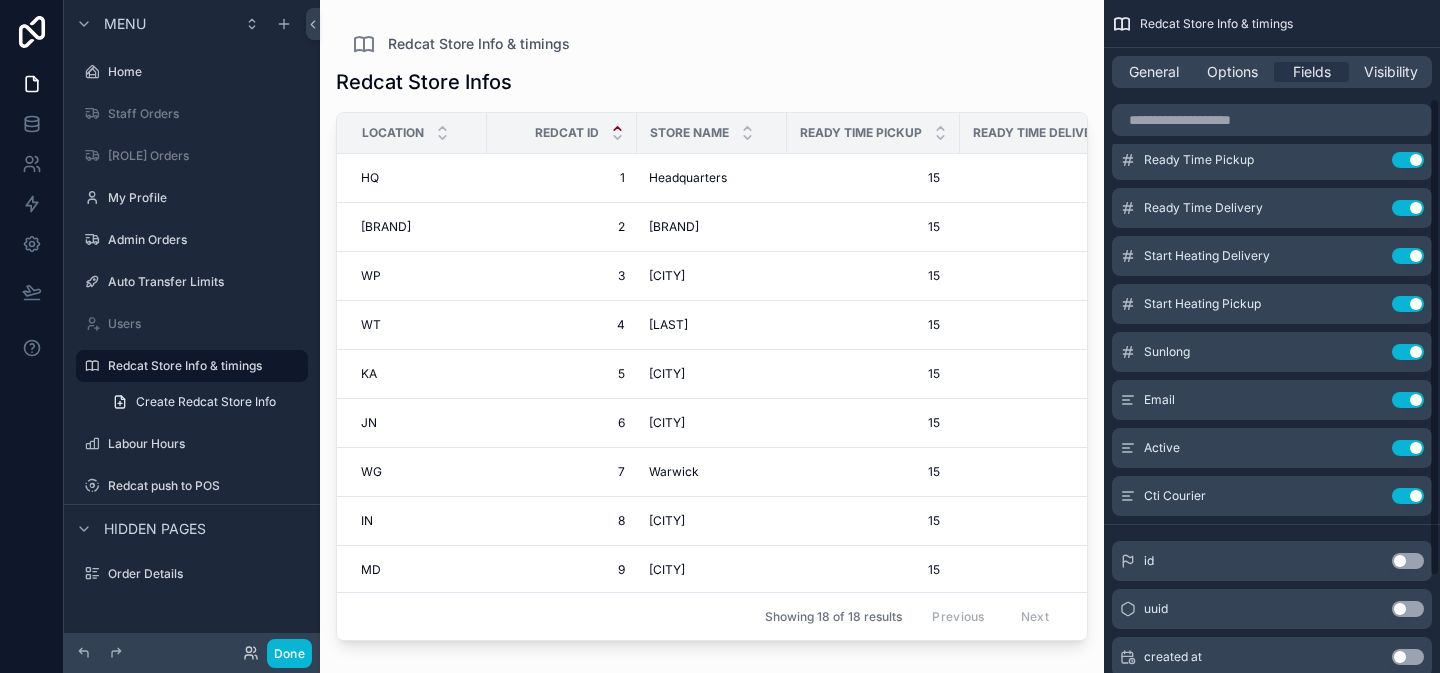 scroll, scrollTop: 198, scrollLeft: 0, axis: vertical 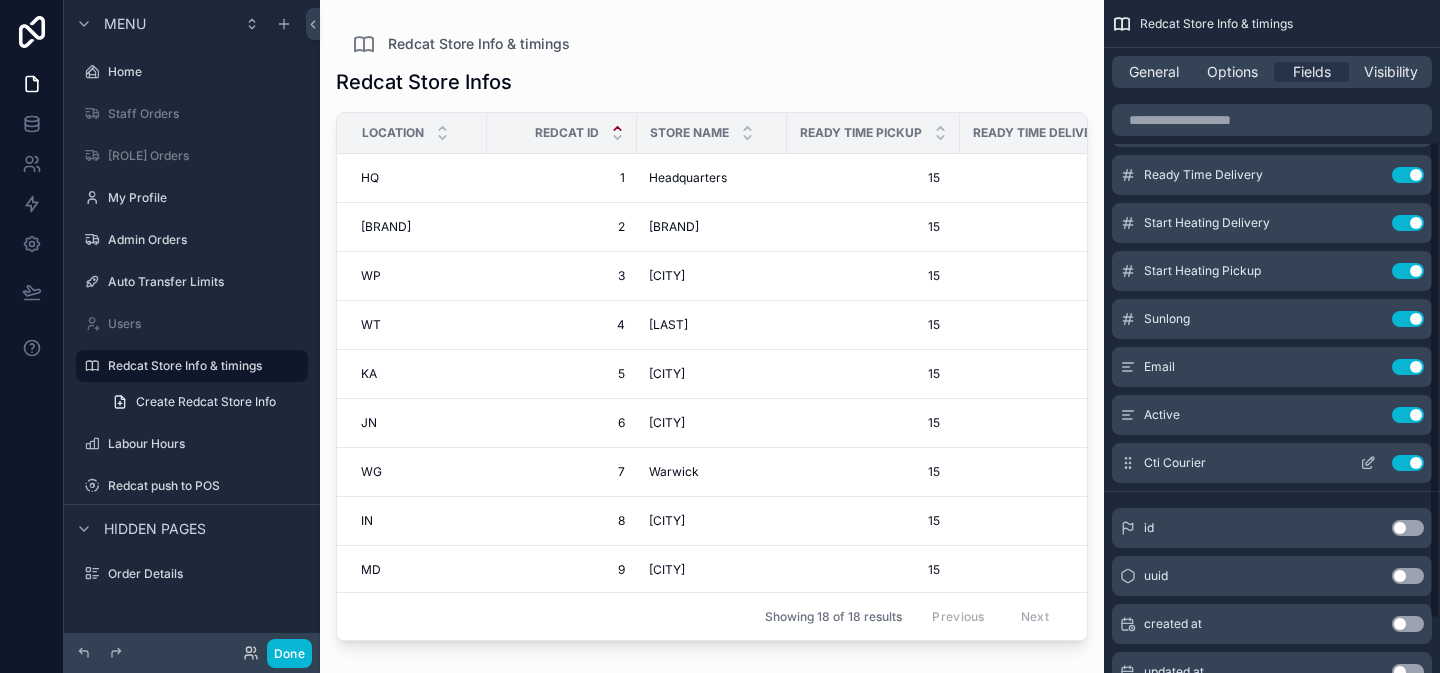 click 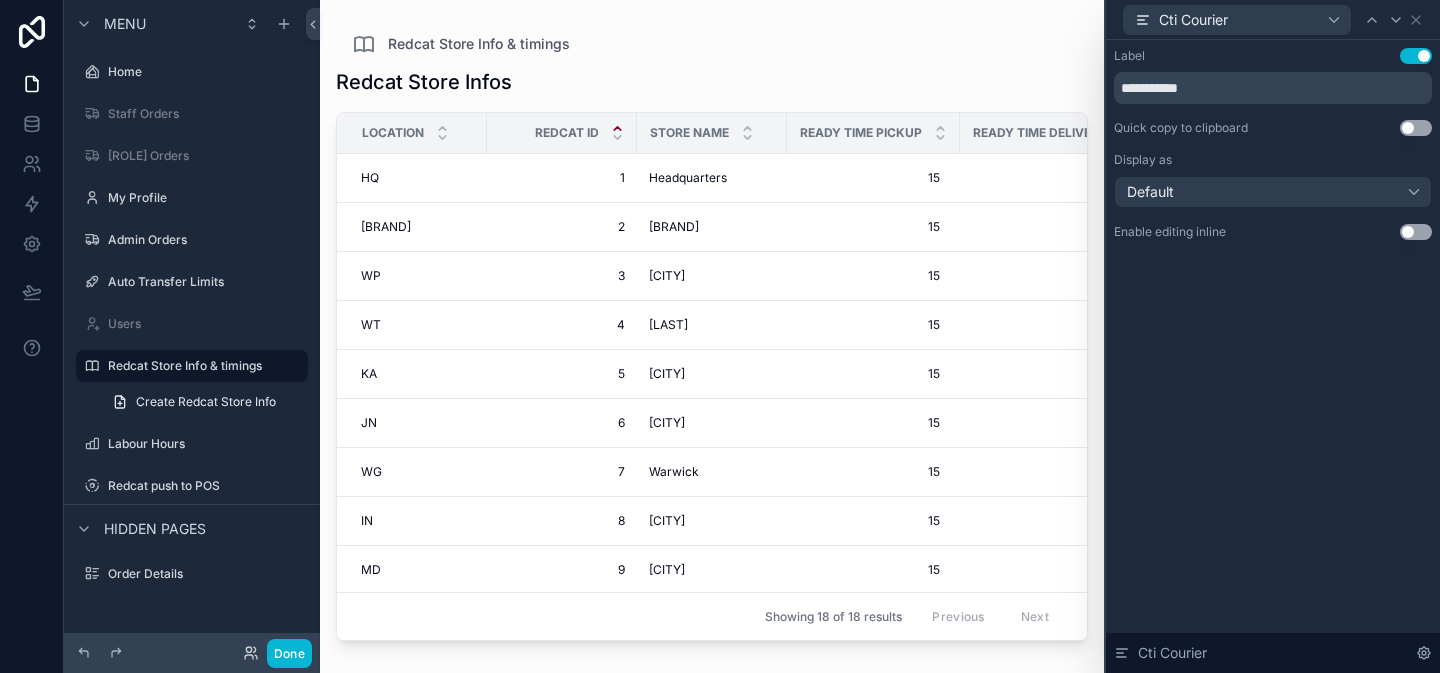 click on "Use setting" at bounding box center (1416, 232) 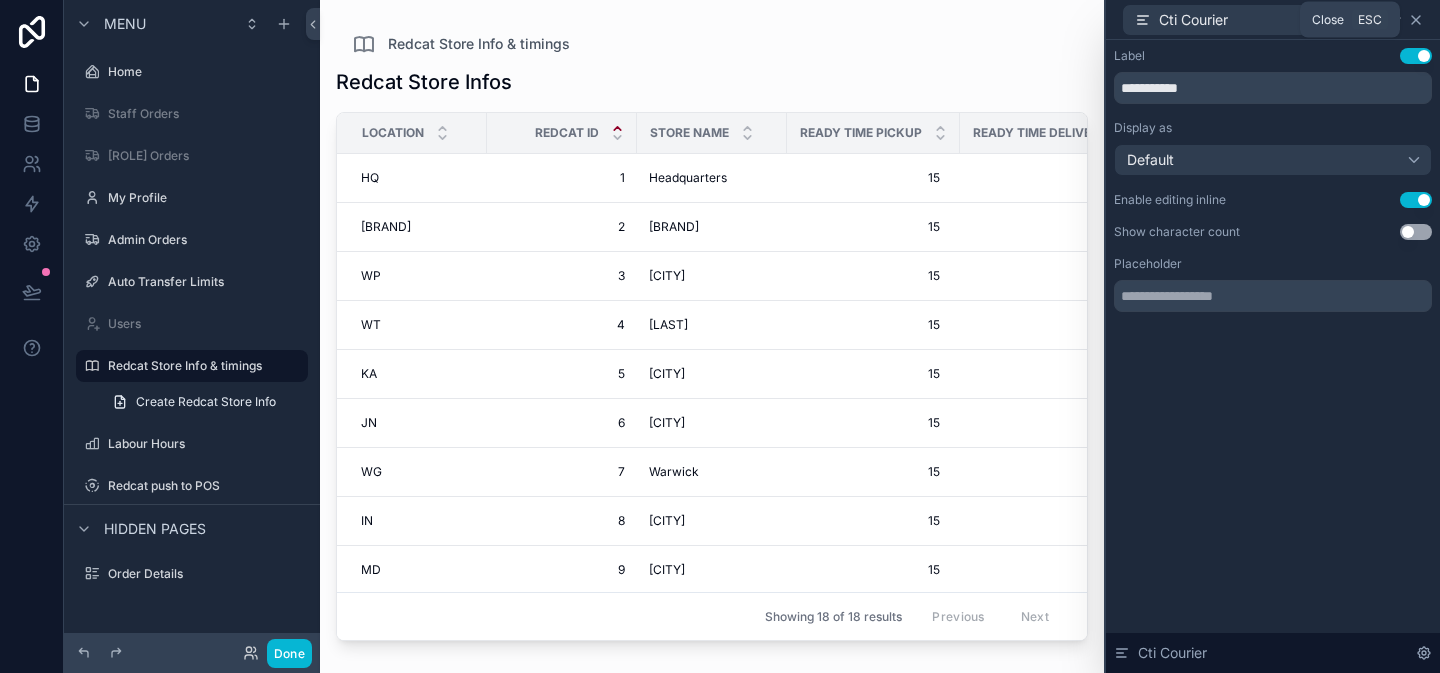 click 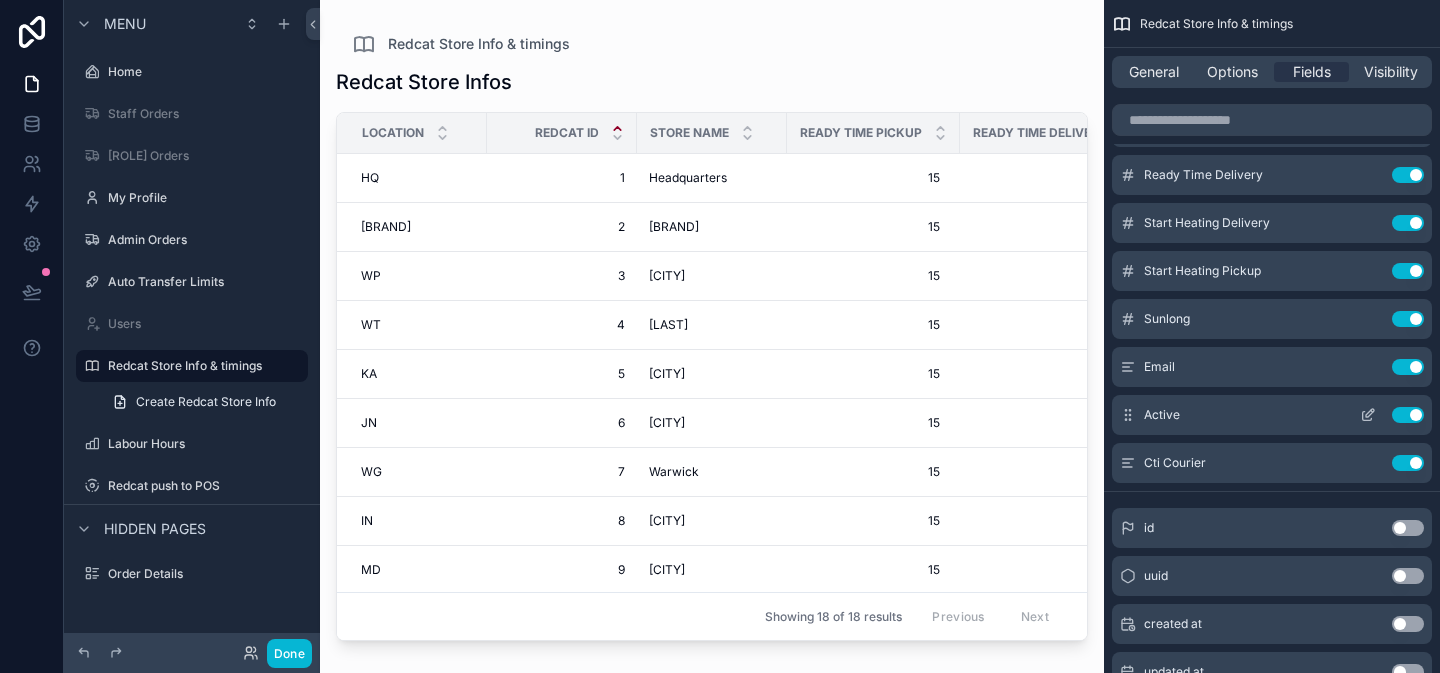 click 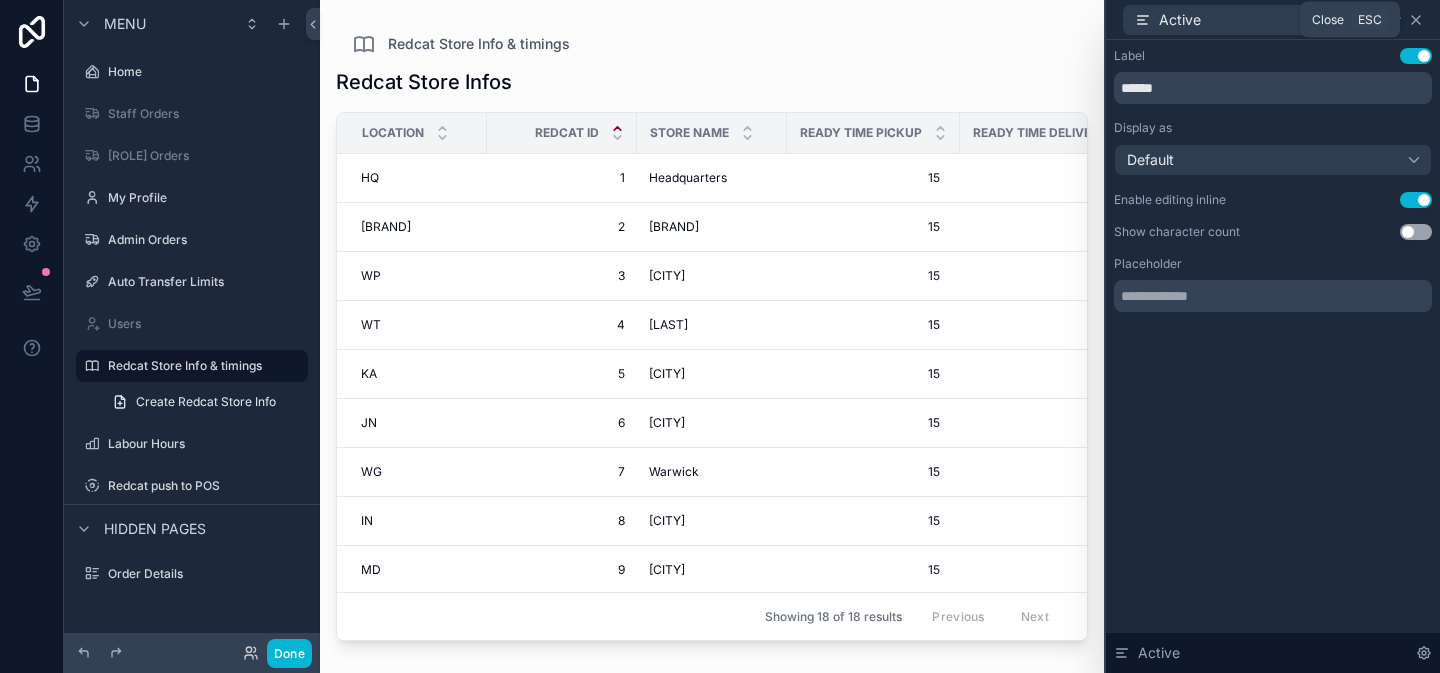 click 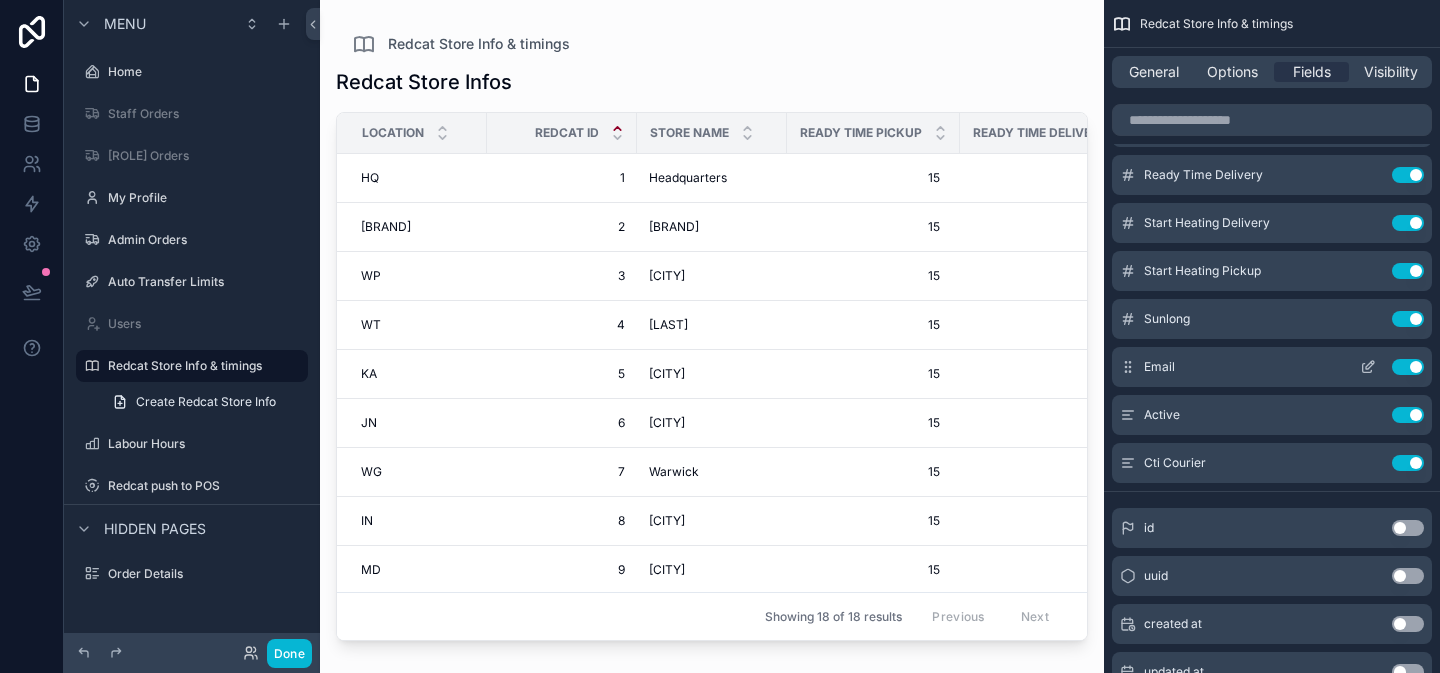 click 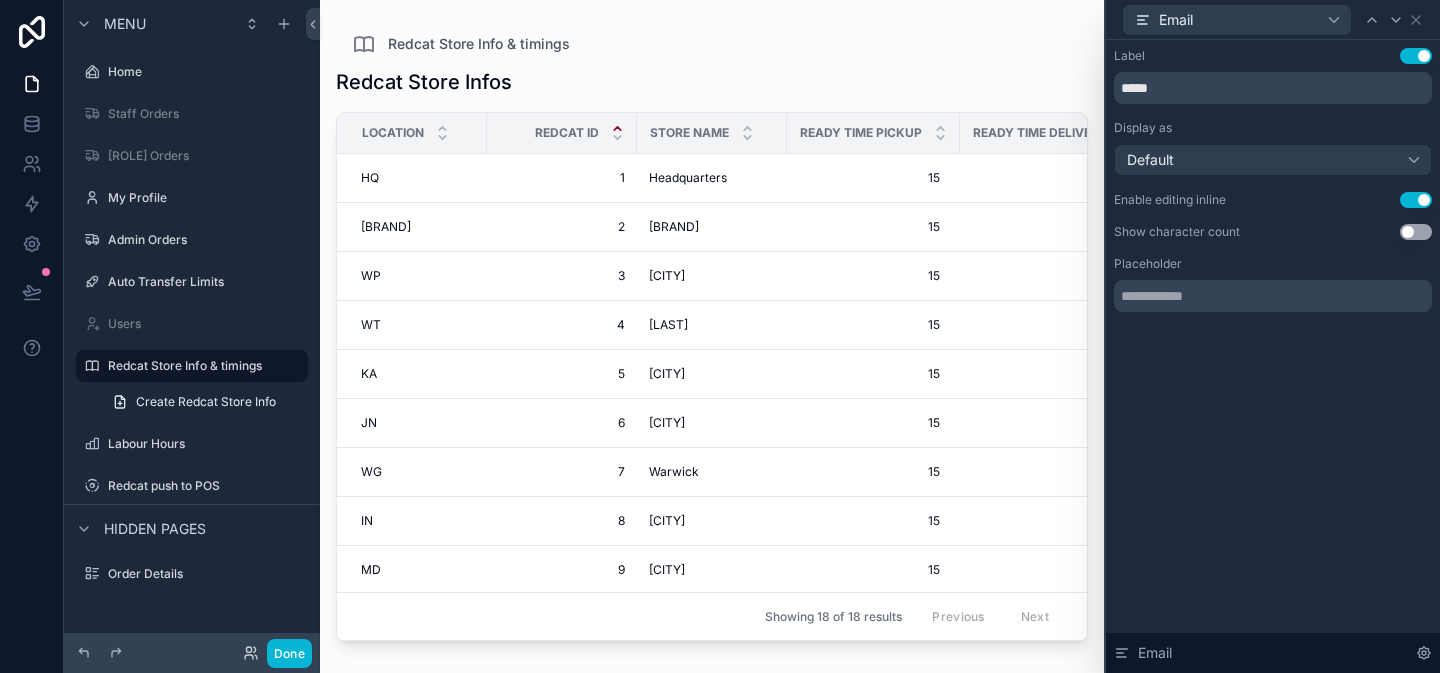 click on "Email" at bounding box center [1273, 19] 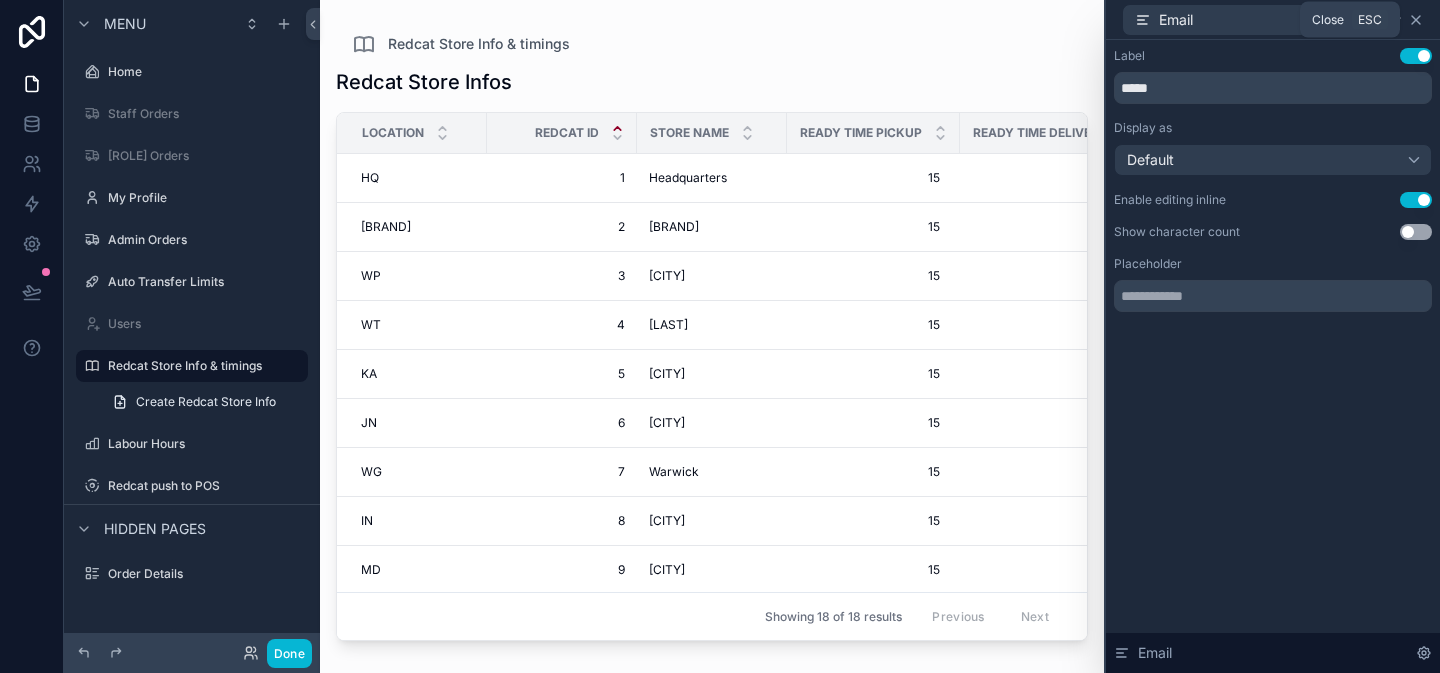 click 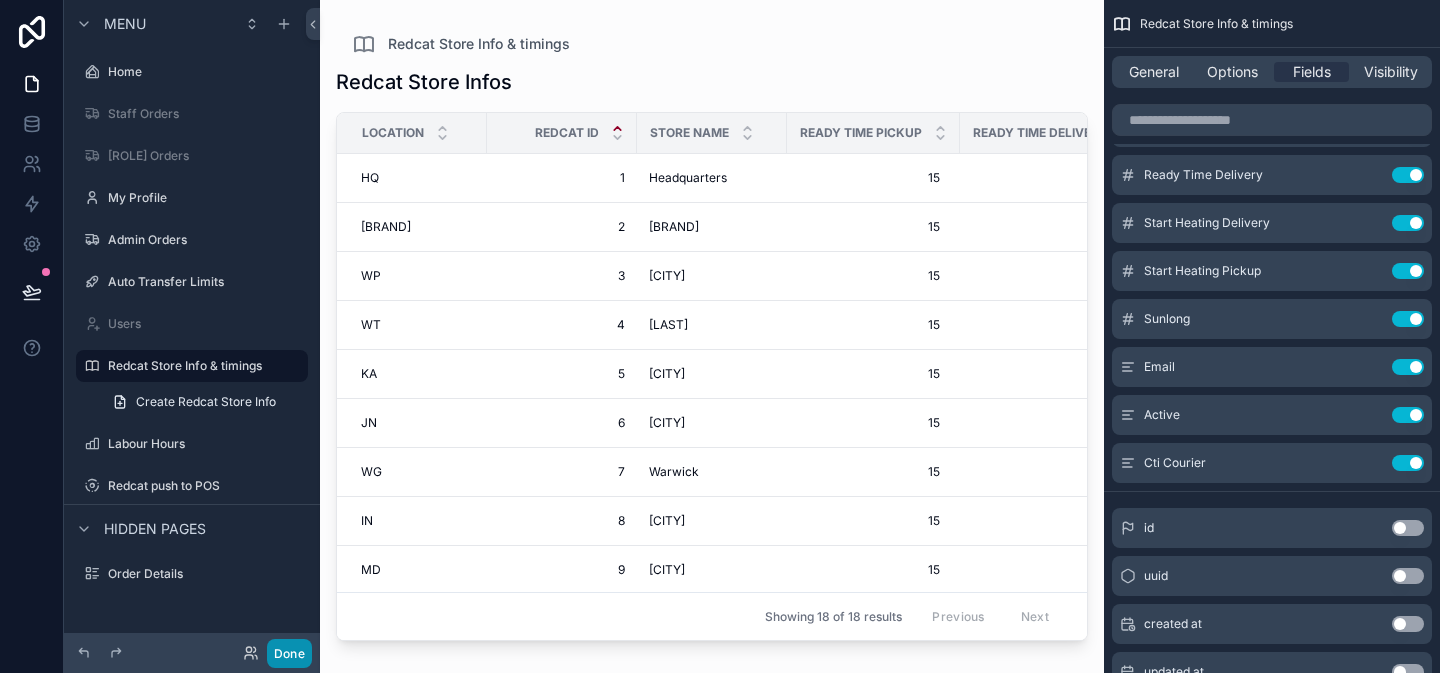drag, startPoint x: 290, startPoint y: 644, endPoint x: 17, endPoint y: 308, distance: 432.9261 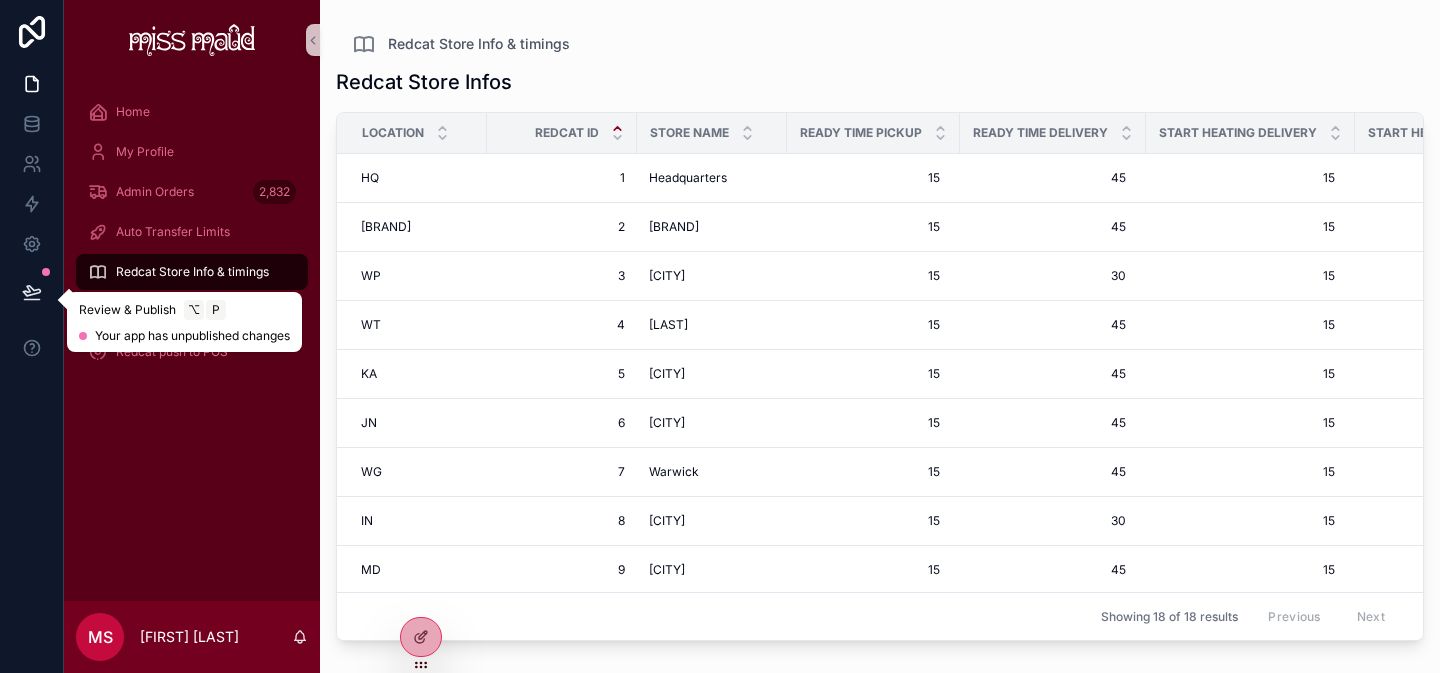 click 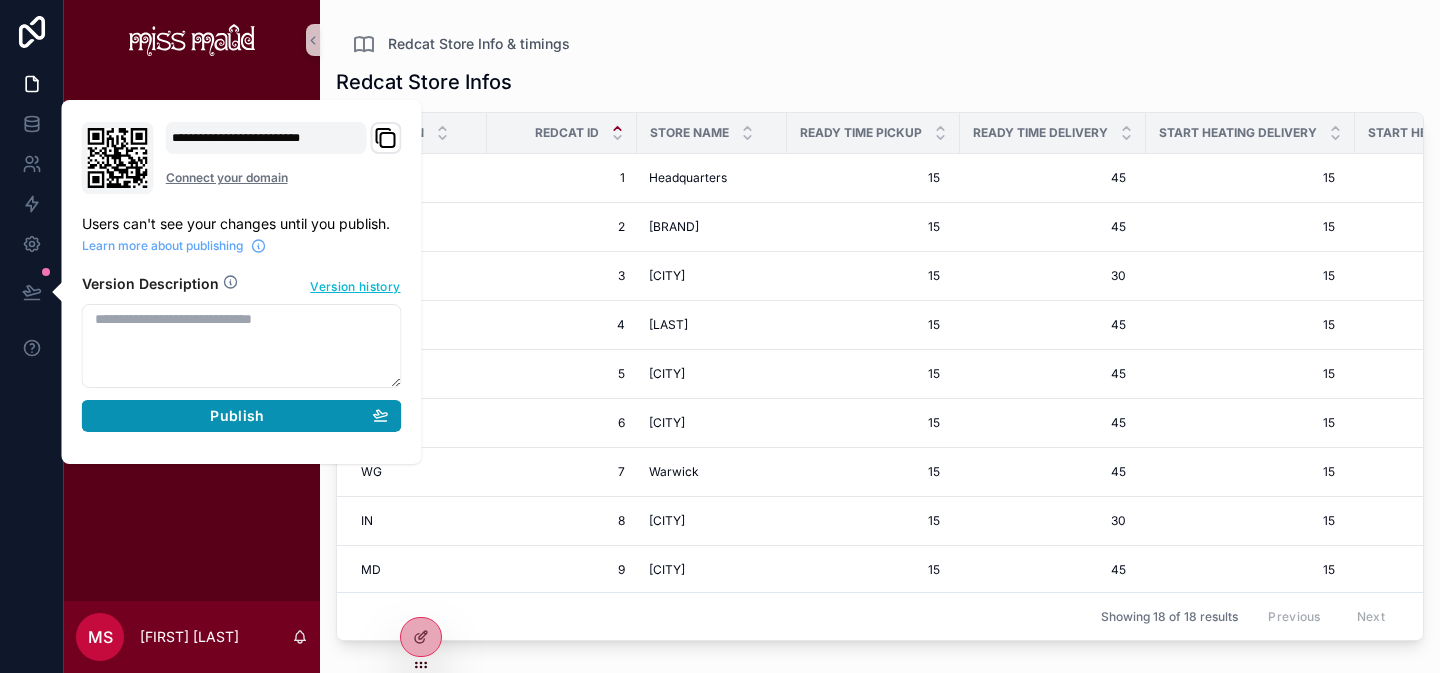 click on "Publish" at bounding box center [237, 416] 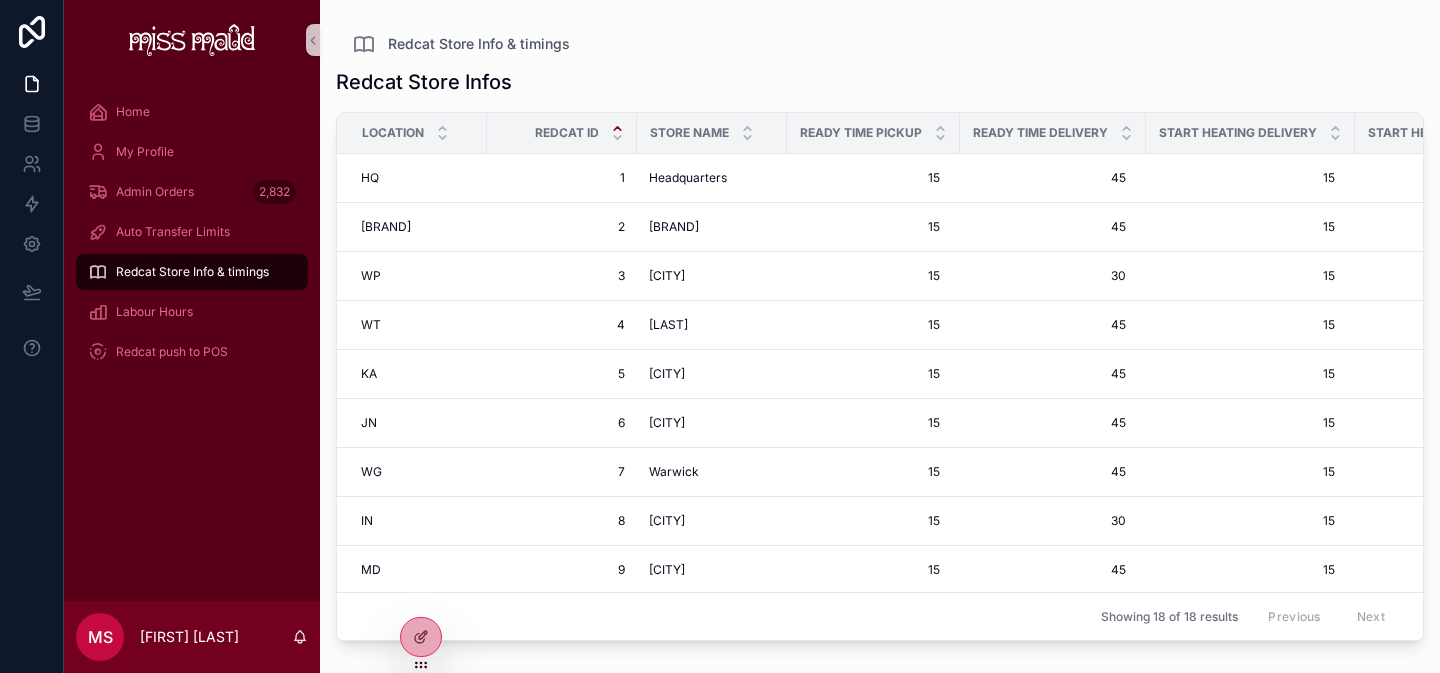 scroll, scrollTop: 10, scrollLeft: 0, axis: vertical 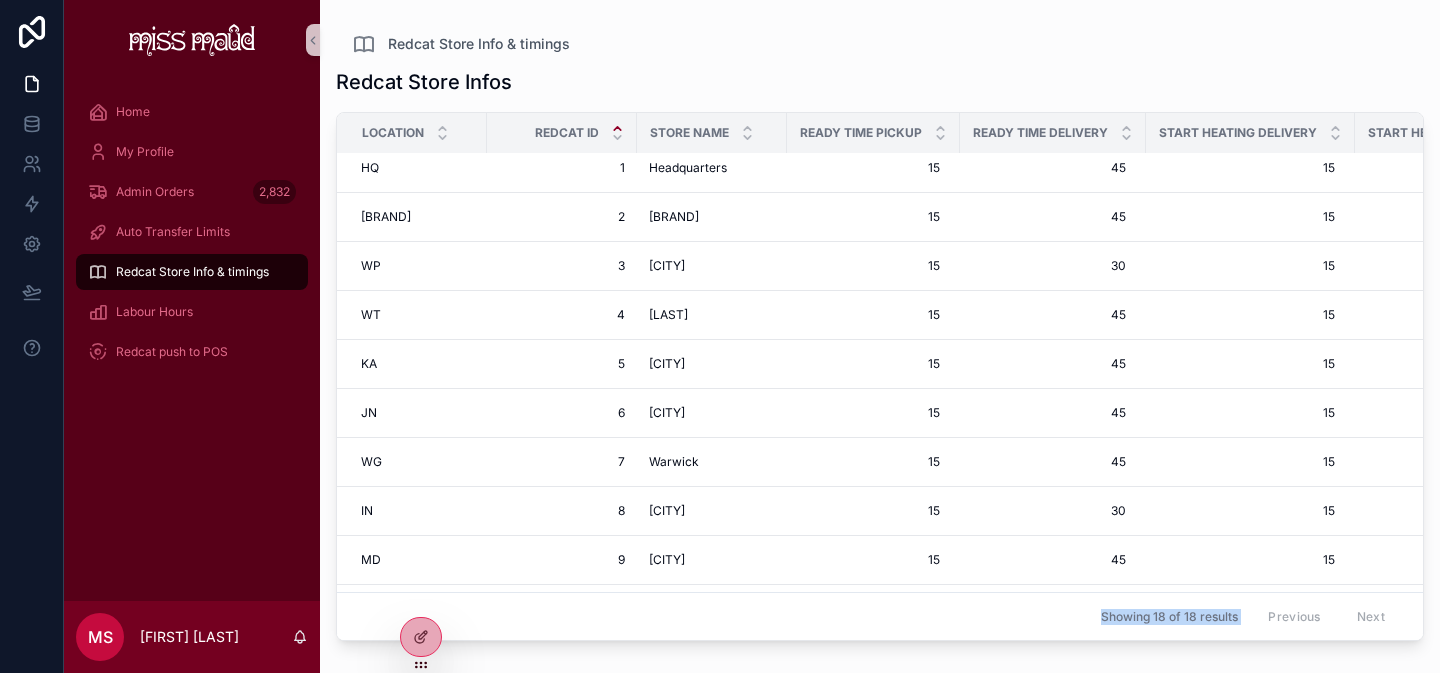 drag, startPoint x: 927, startPoint y: 641, endPoint x: 1249, endPoint y: 589, distance: 326.17172 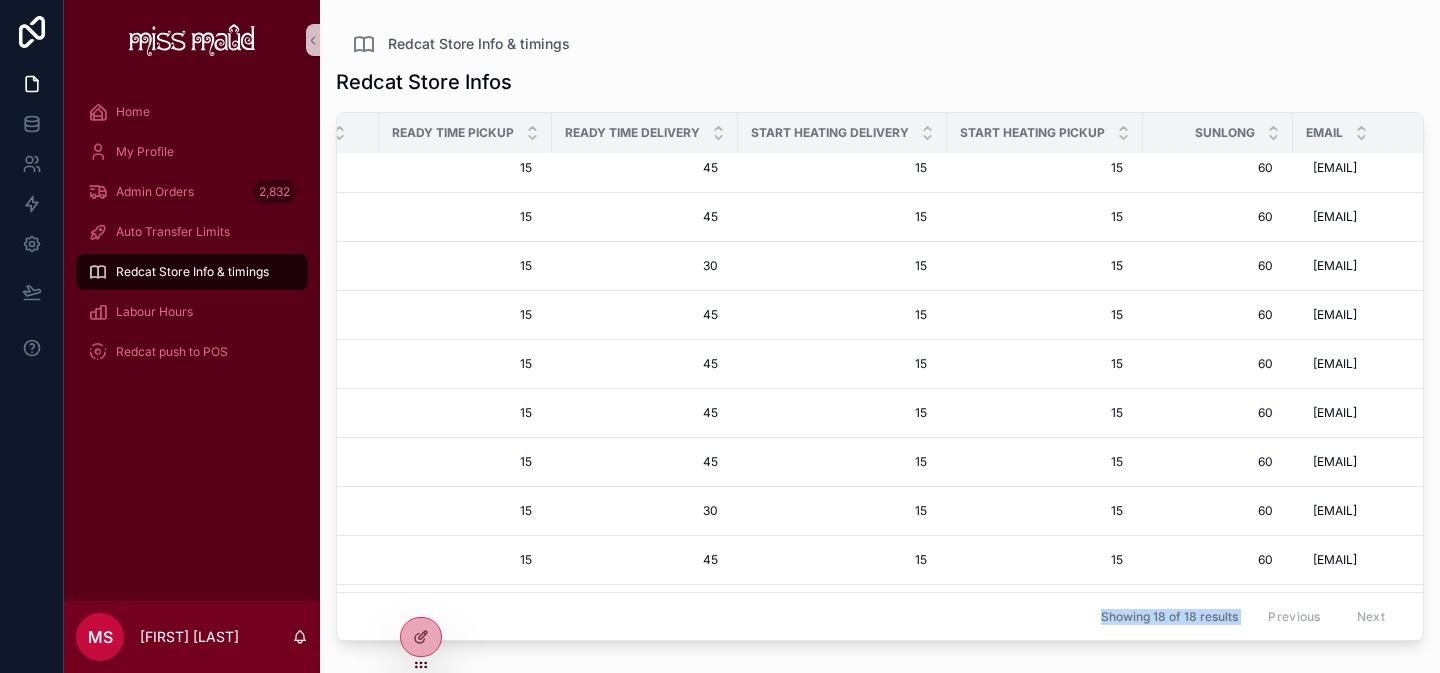 scroll, scrollTop: 10, scrollLeft: 685, axis: both 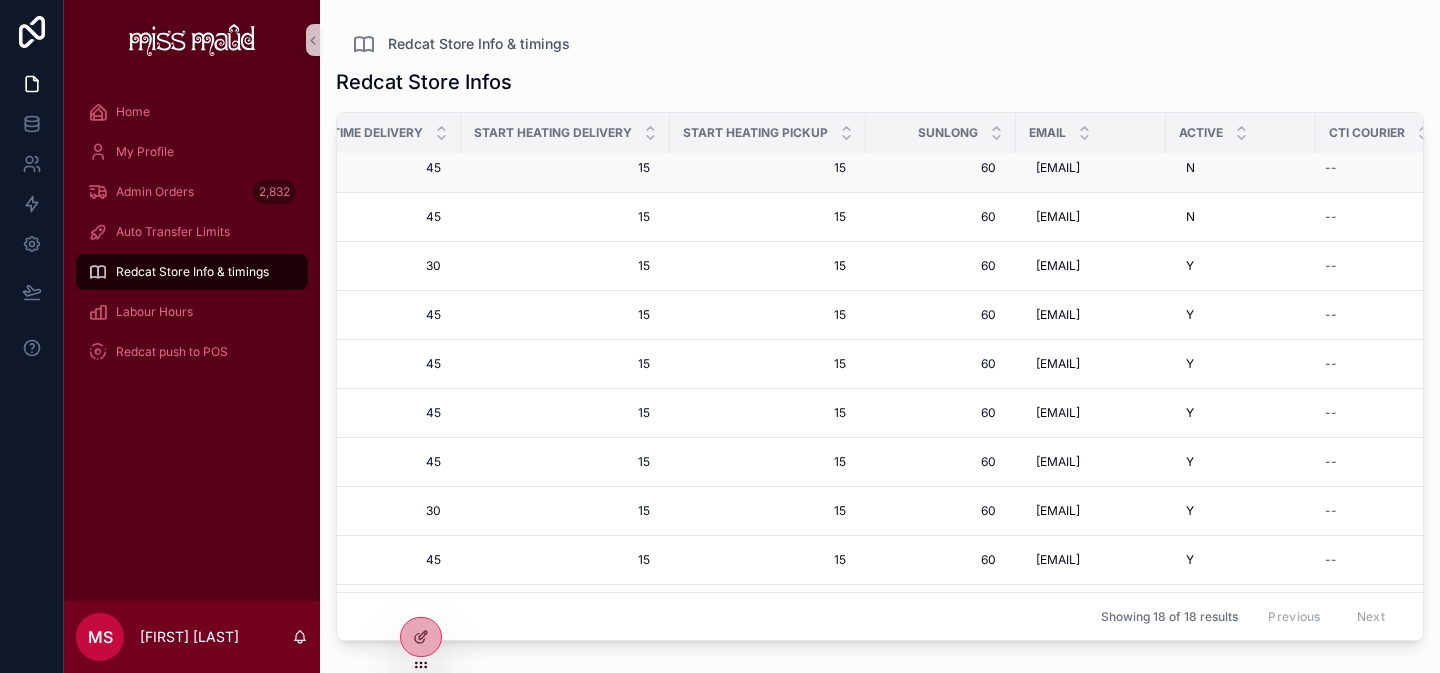 click on "N N" at bounding box center [1241, 168] 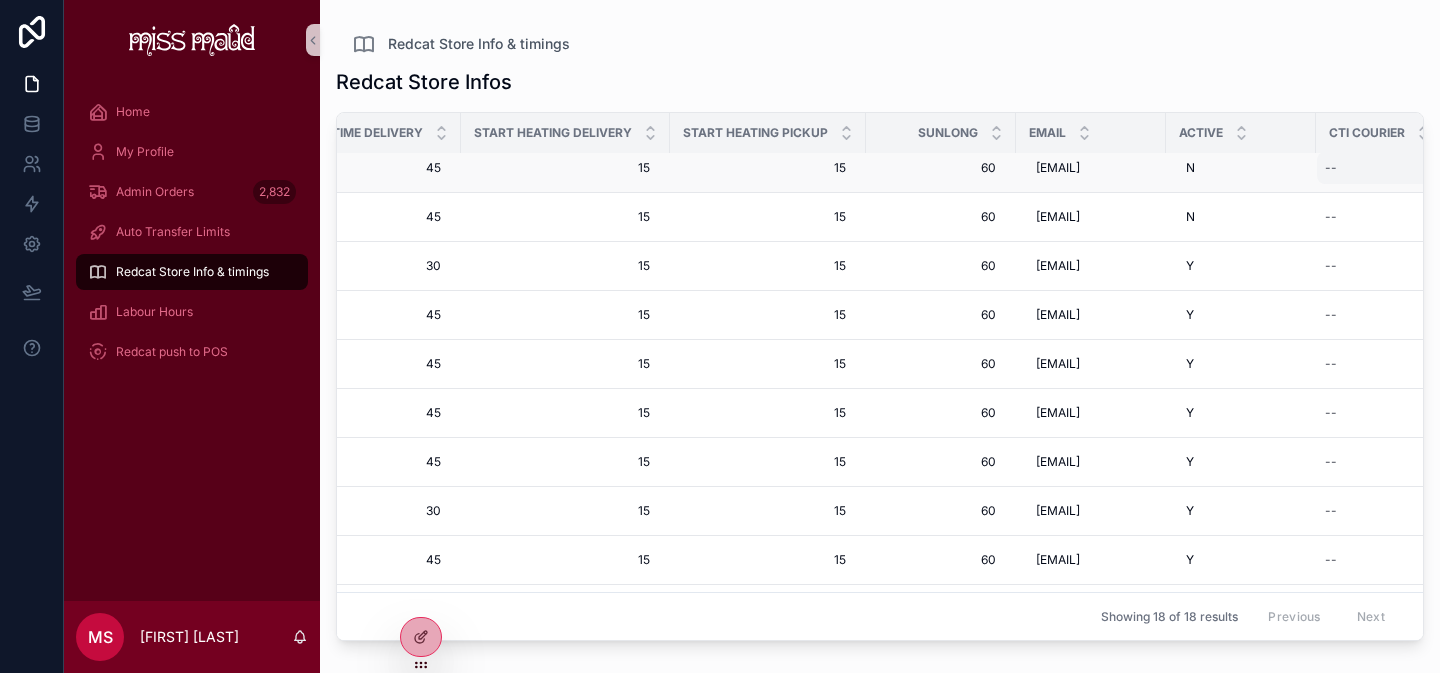 click on "--" at bounding box center (1331, 168) 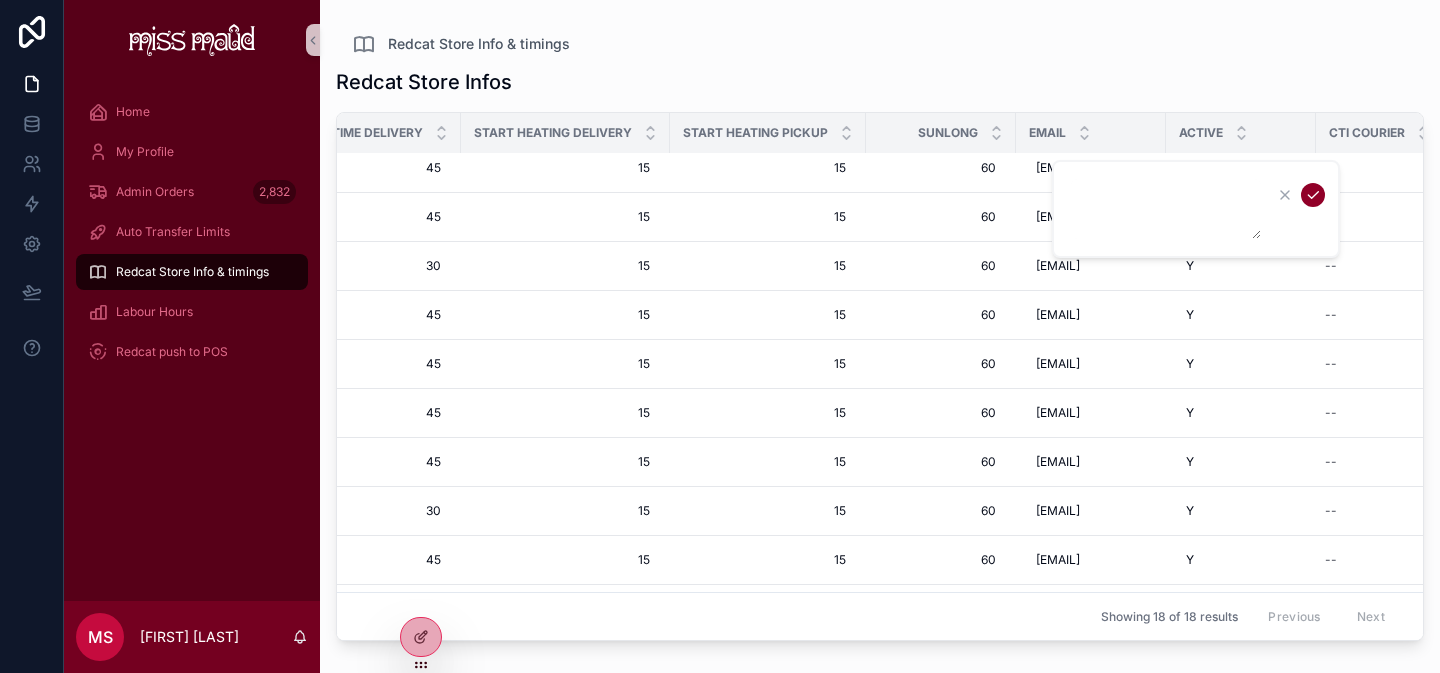 click on "Redcat Store Infos Location Redcat Id Store Name Ready Time Pickup Ready Time Delivery Start Heating Delivery Start Heating Pickup Sunlong Email Active Cti Courier HQ HQ 1 1 Headquarters Headquarters 15 15 45 45 15 15 15 15 60 60 [EMAIL] [EMAIL] N N Redcat Test Redcat Test 2 2 Redcat Test Redcat Test 15 15 45 45 15 15 15 15 60 60 [EMAIL] [EMAIL] N N -- WP WP 3 3 West Perth West Perth 15 15 30 30 15 15 15 15 60 60 [EMAIL] [EMAIL] Y Y -- WT WT 4 4 Whitford Whitford 15 15 45 45 15 15 15 15 60 60 [EMAIL] [EMAIL] Y Y -- KA KA 5 5 Karirnyup Karirnyup 15 15 45 45 15 15 15 15 60 60 [EMAIL] [EMAIL] Y Y -- JN JN 6 6 Joondalup Joondalup 15 15 45 45 15 15 15 15 60 60 [EMAIL] [EMAIL] Y Y -- WG WG 7 7 Warwick Warwick 15 15 45 45 15 15 15 15 60 60 [EMAIL] [EMAIL] Y Y -- IN IN 8 8 Innalooo Innalooo 15 15 30 30 15 15 15 15 60 60 [EMAIL] [EMAIL] Y Y -- MD MD 9 9 Midland 15 Y" at bounding box center [880, 352] 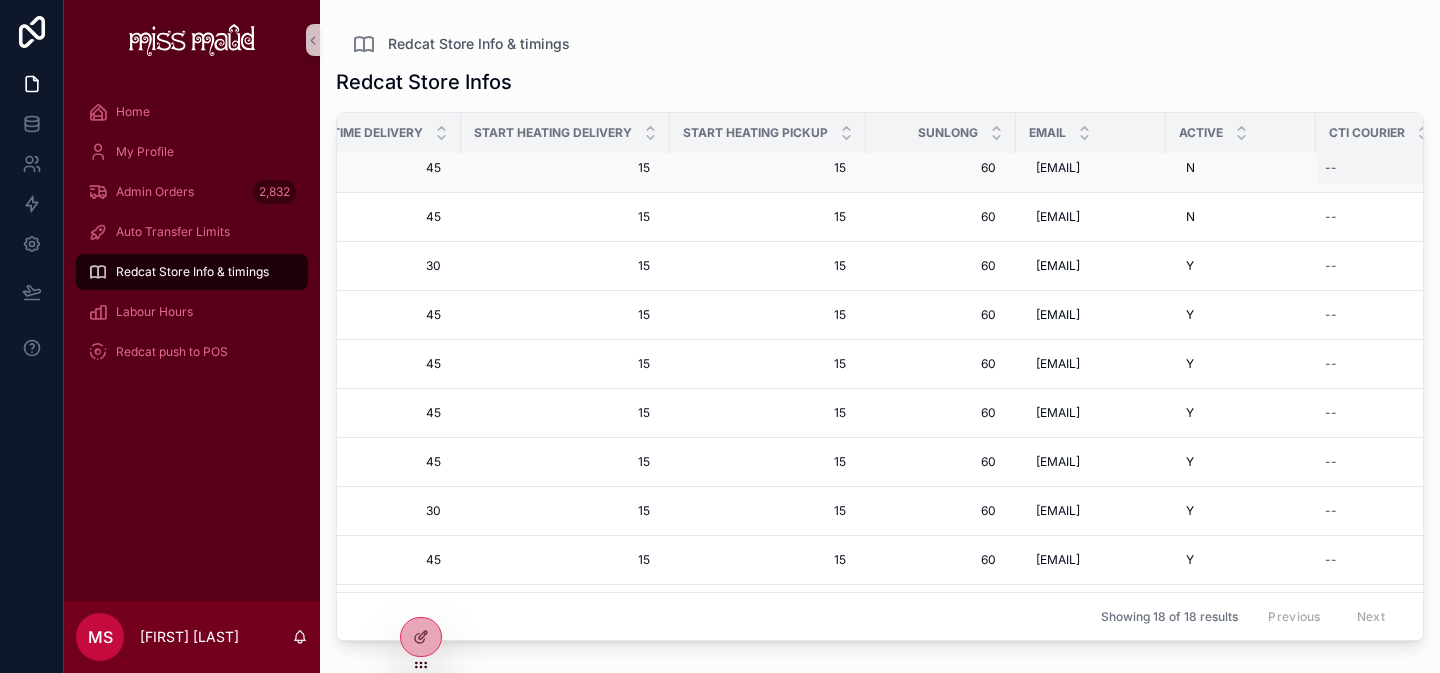 click on "--" at bounding box center (1379, 168) 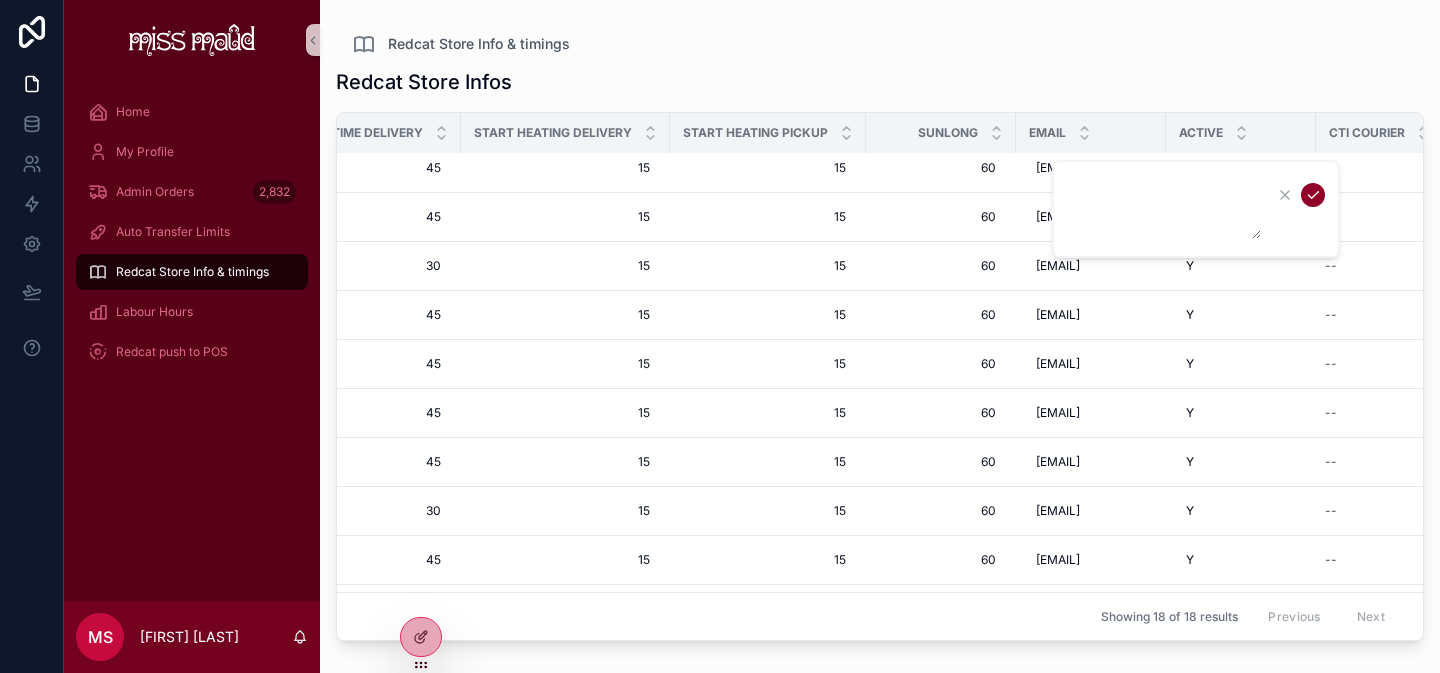 click on "Redcat Store Infos" at bounding box center [880, 82] 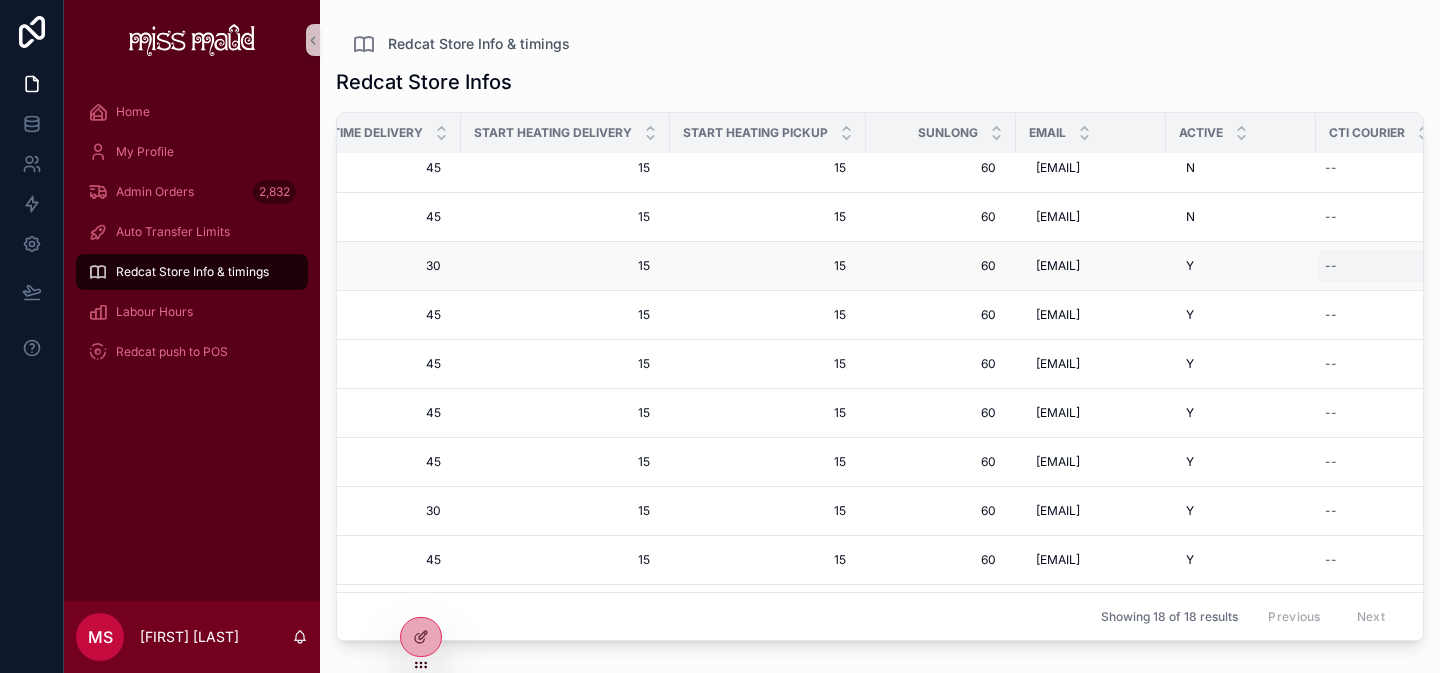 click on "--" at bounding box center [1379, 266] 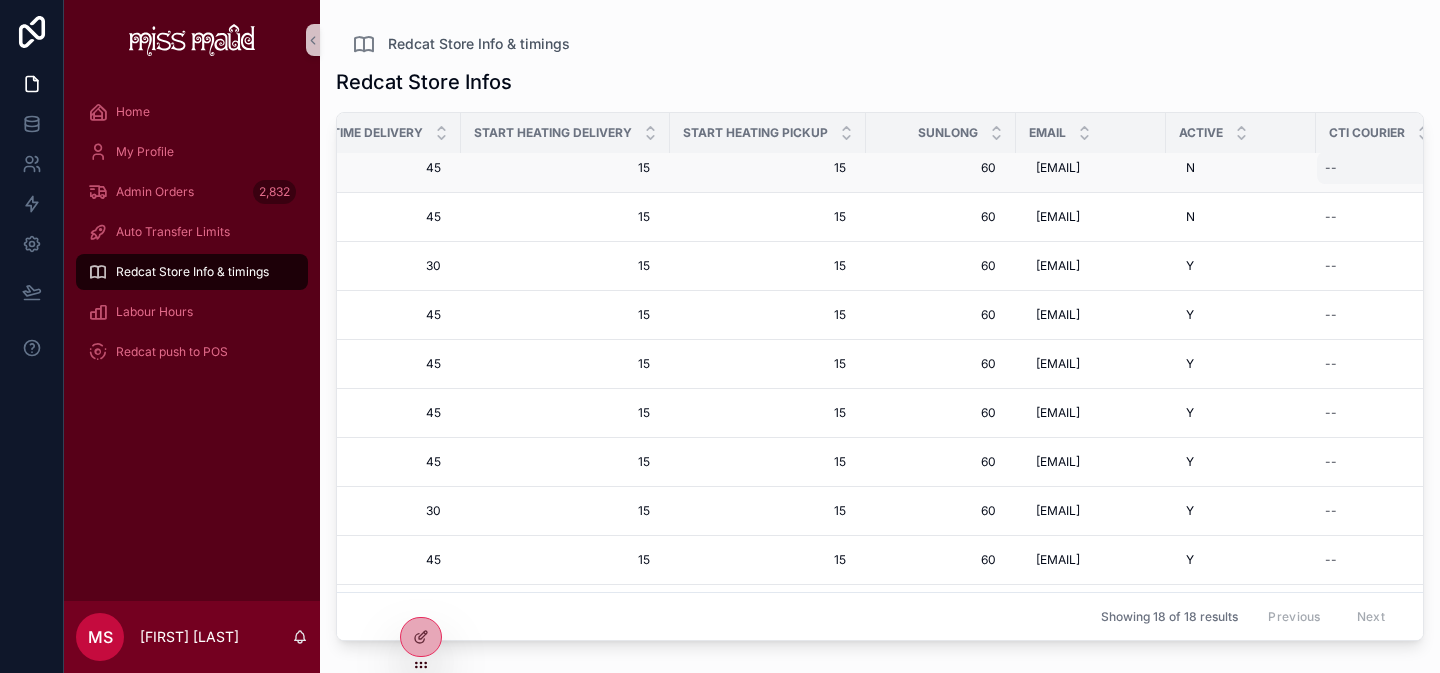 click on "--" at bounding box center (1379, 168) 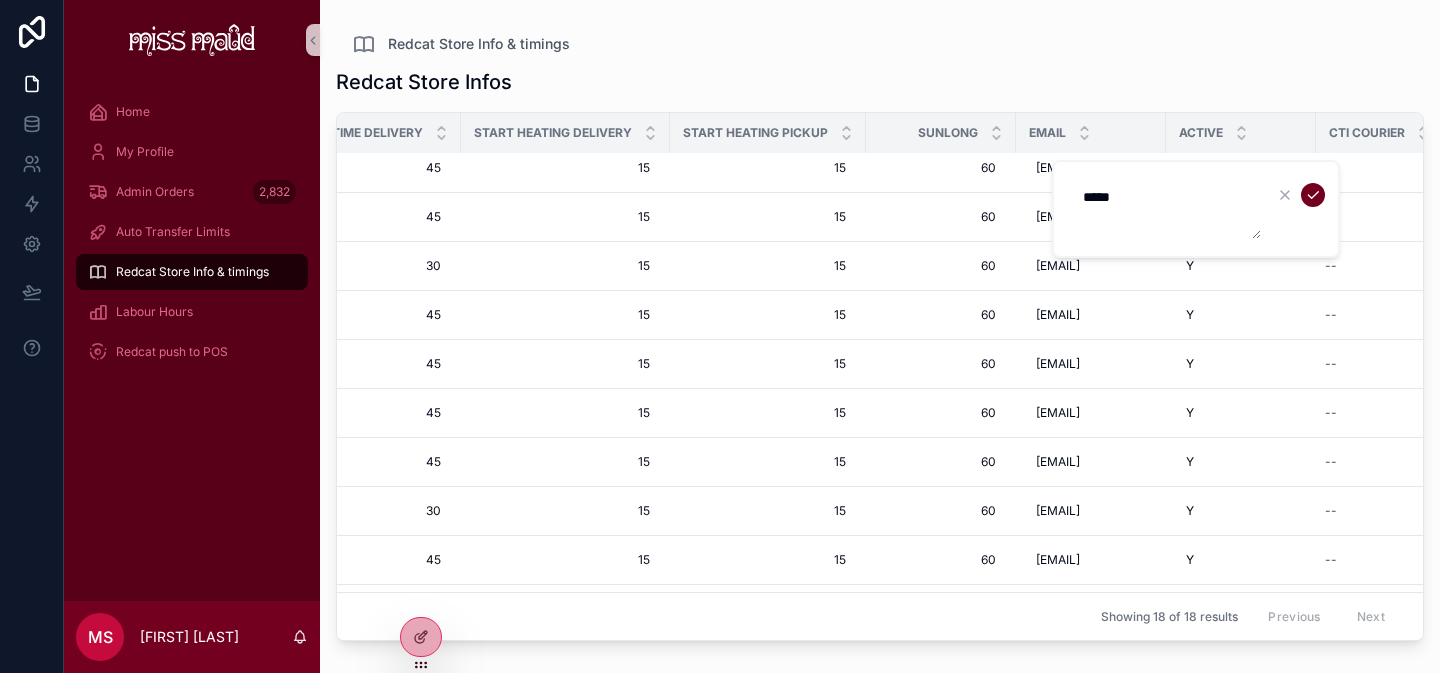 type on "*****" 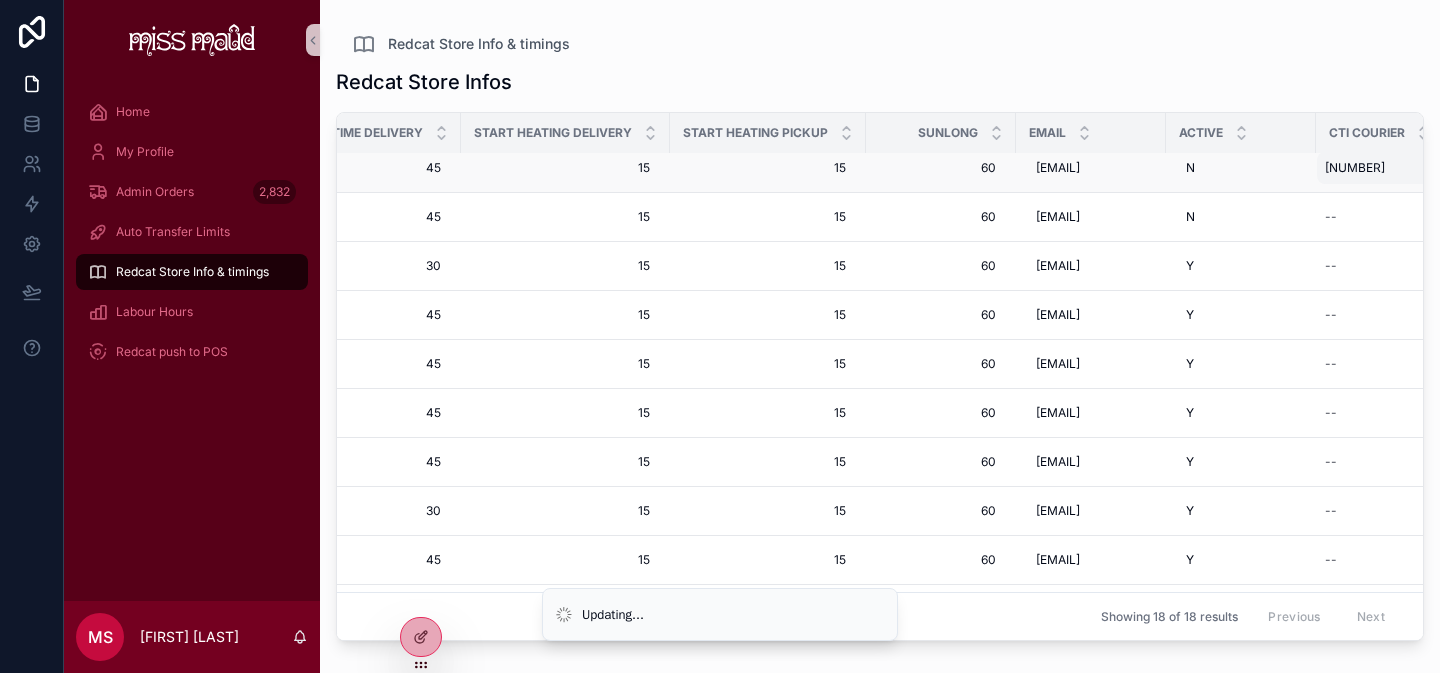 click on "[NUMBER]" at bounding box center [1355, 168] 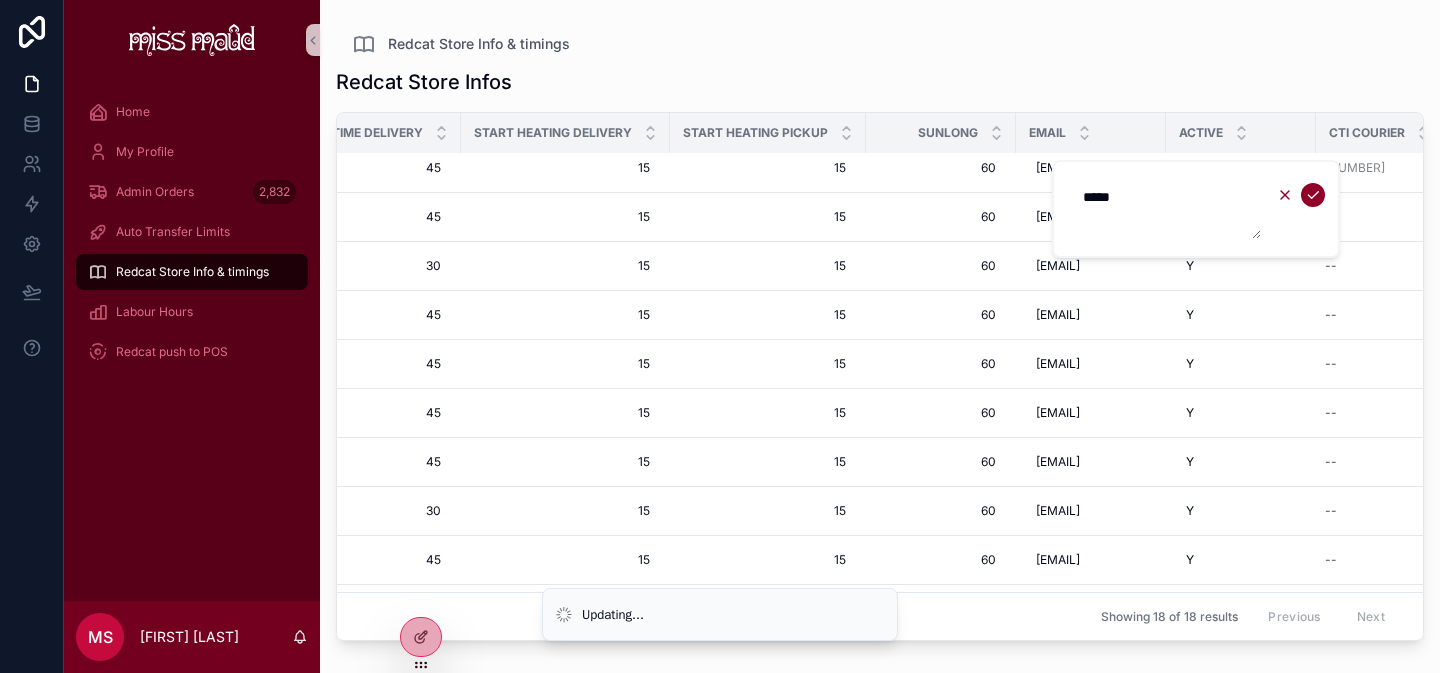 click 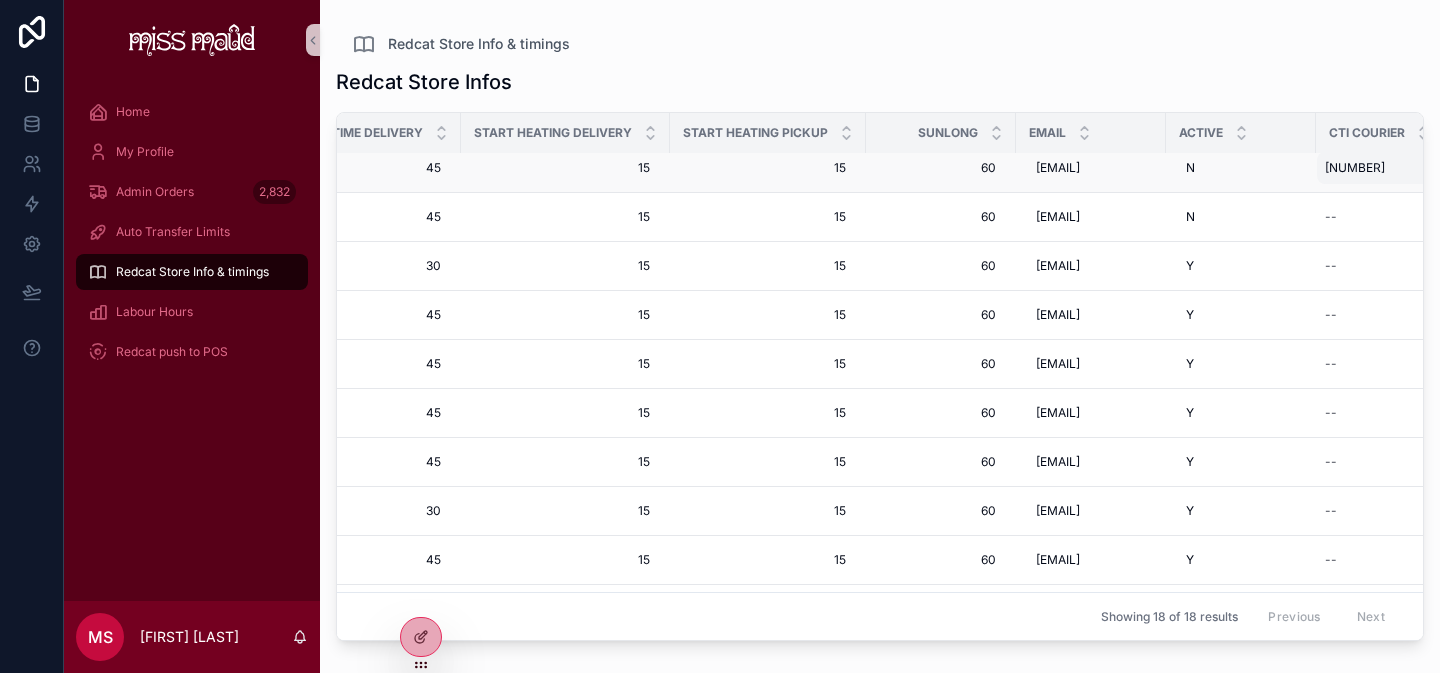 click on "[NUMBER] [NUMBER]" at bounding box center [1379, 168] 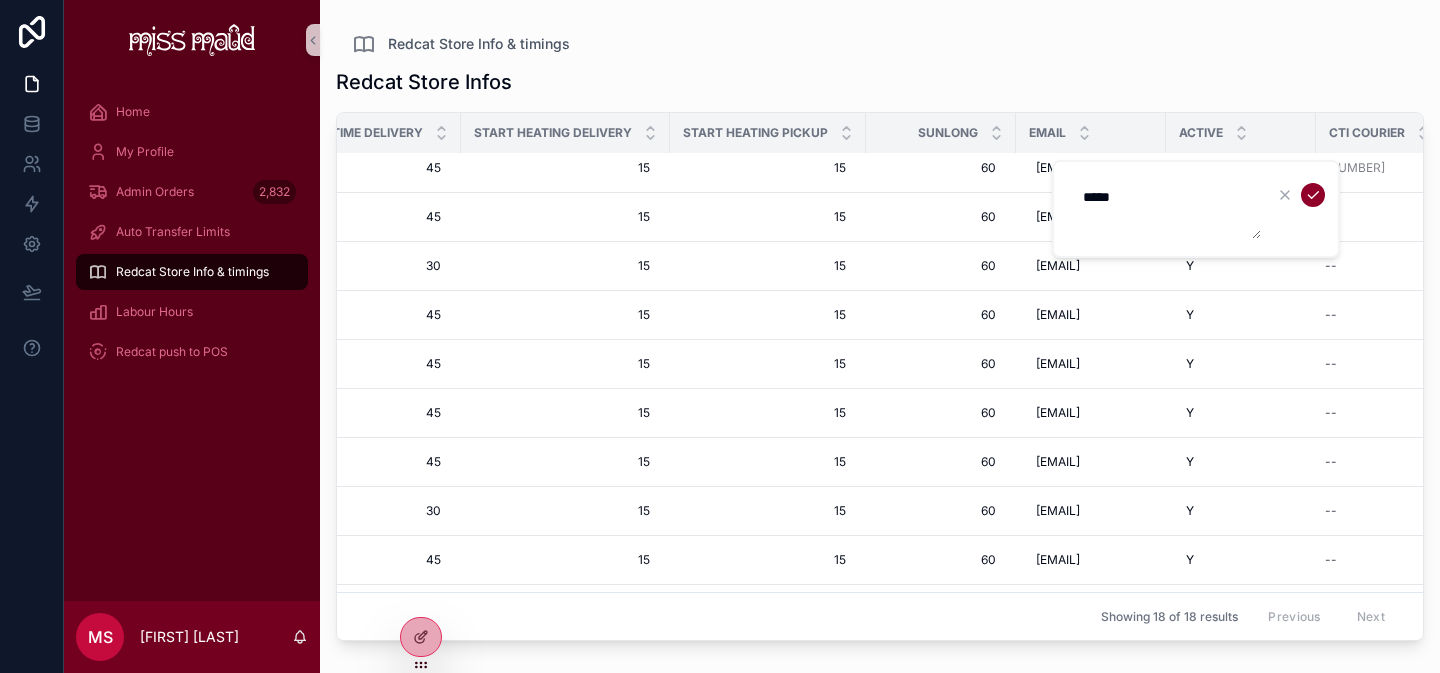 click on "*****" at bounding box center [1166, 209] 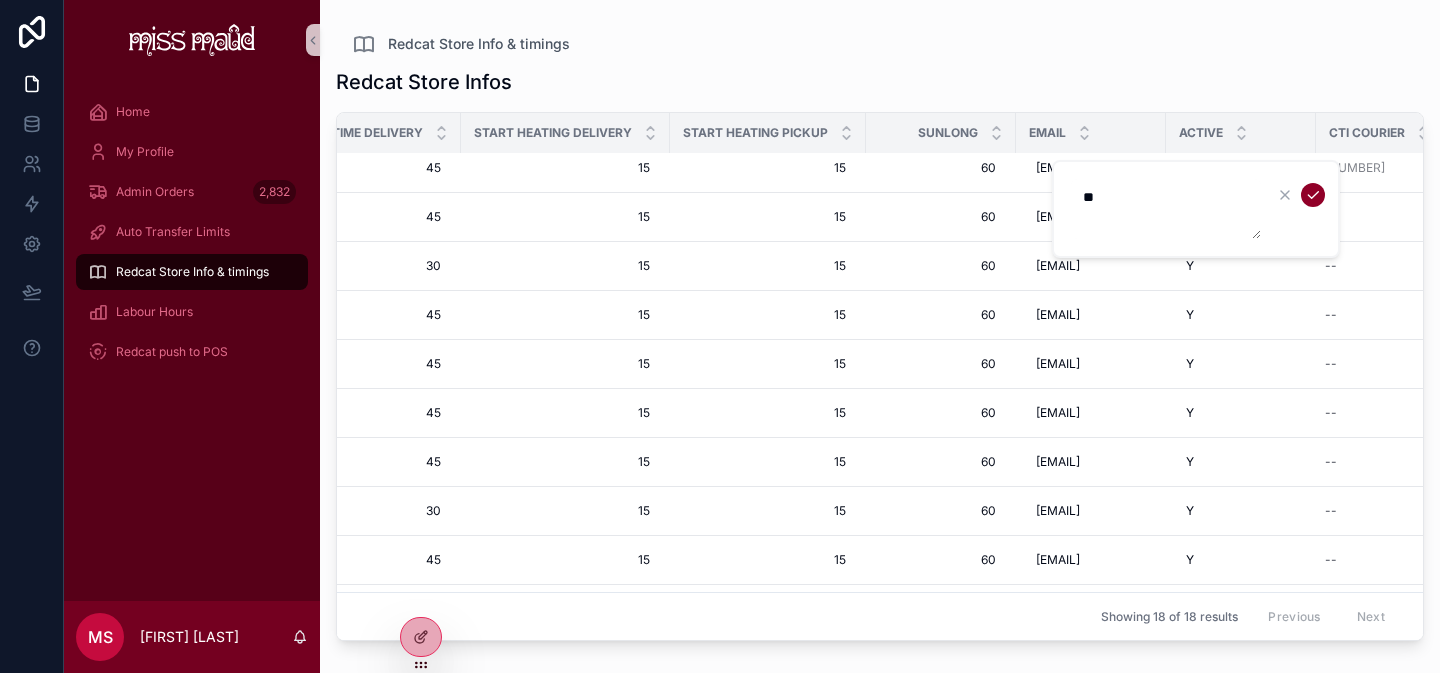 type on "*" 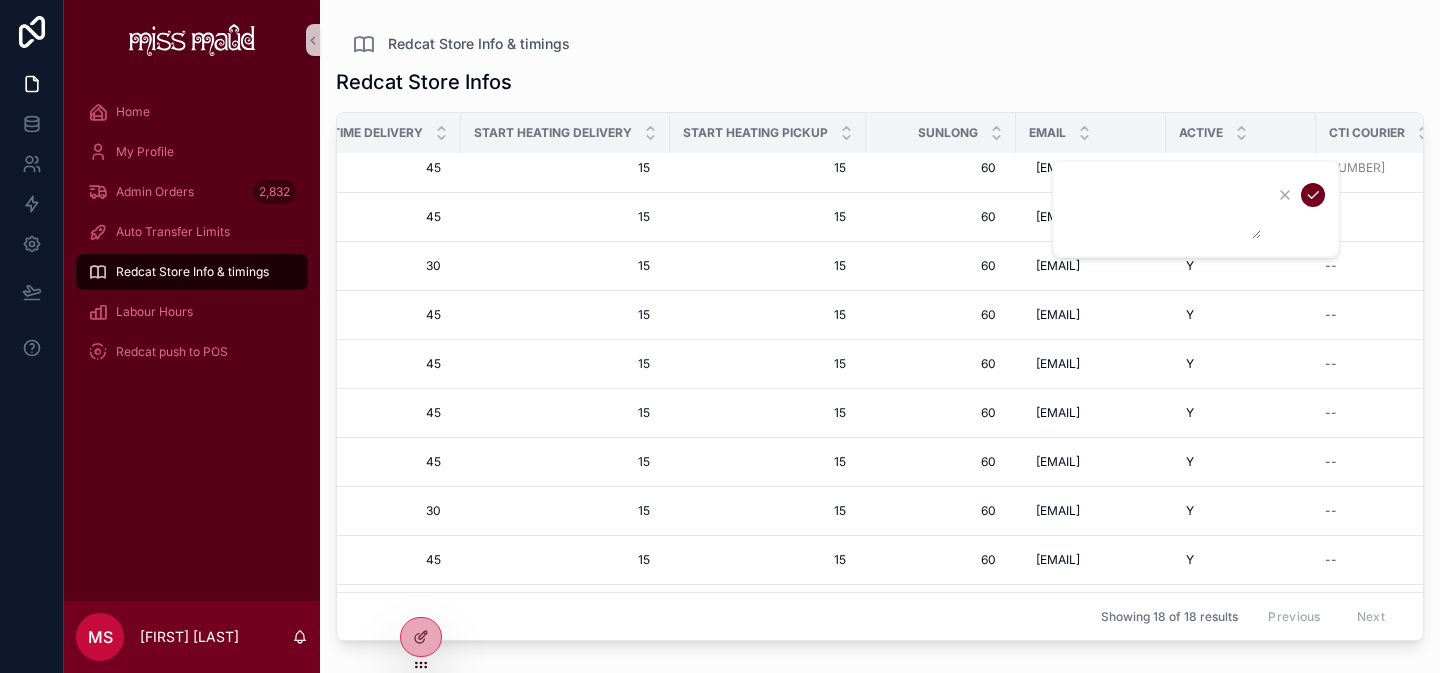type 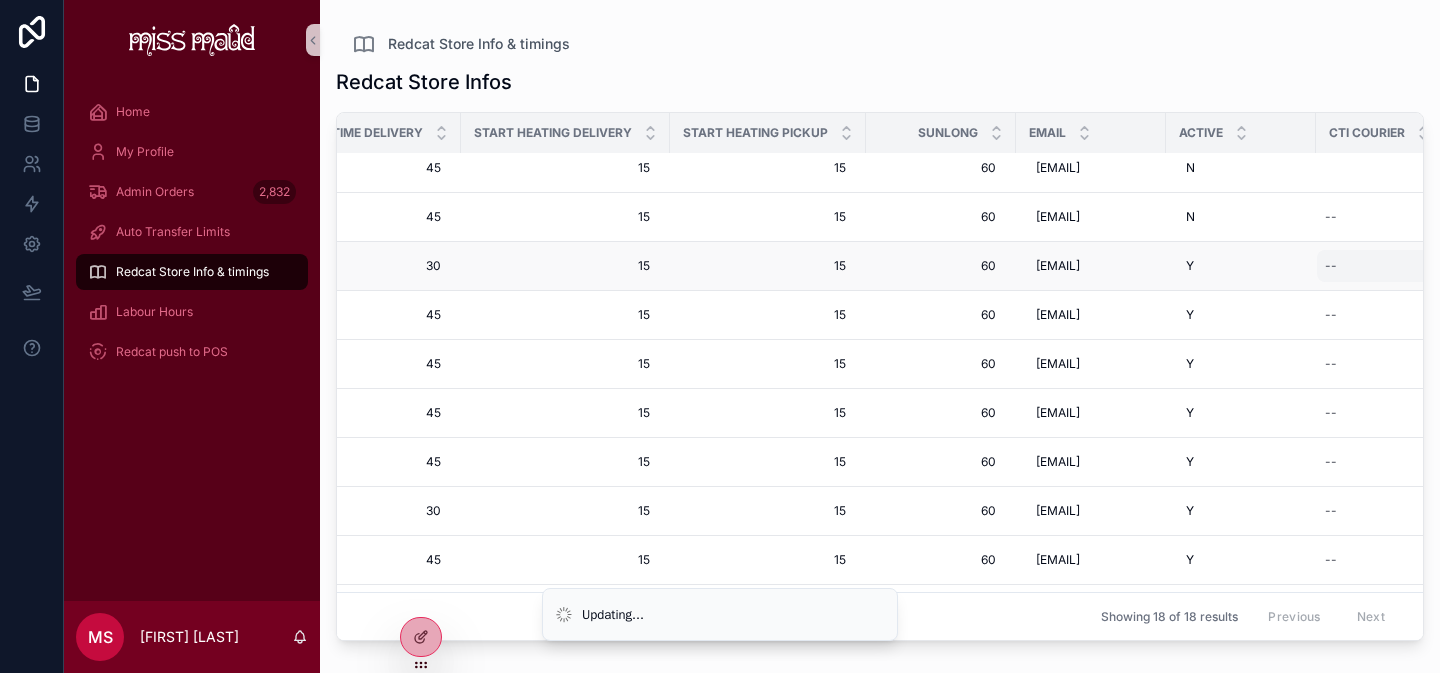 click on "--" at bounding box center [1379, 266] 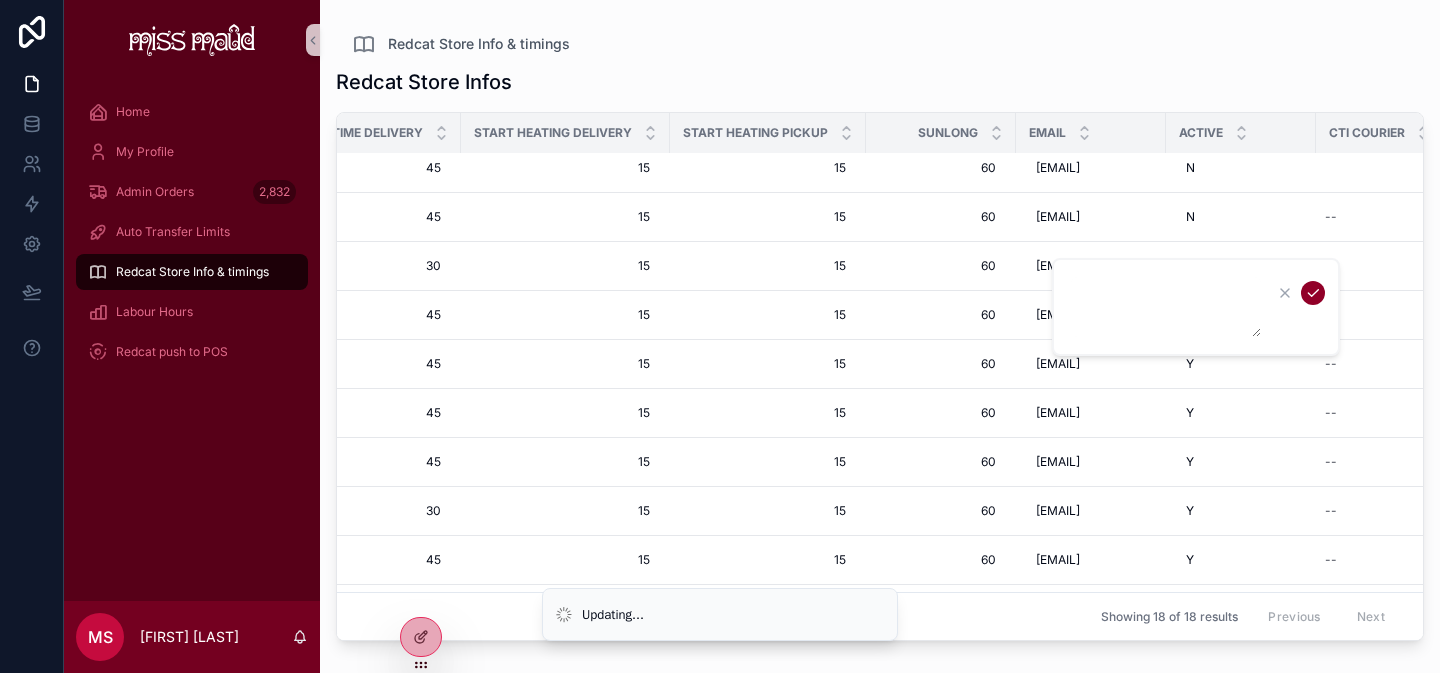 click at bounding box center (1166, 307) 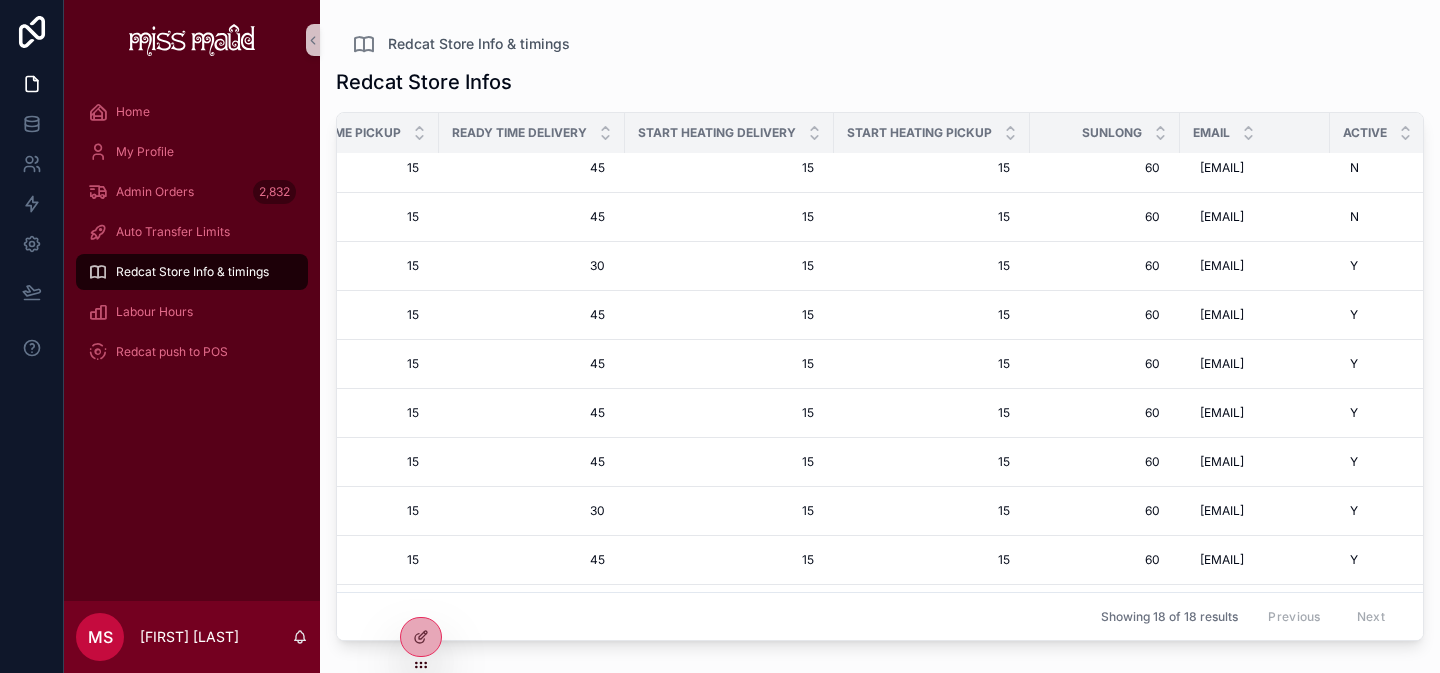scroll, scrollTop: 10, scrollLeft: 744, axis: both 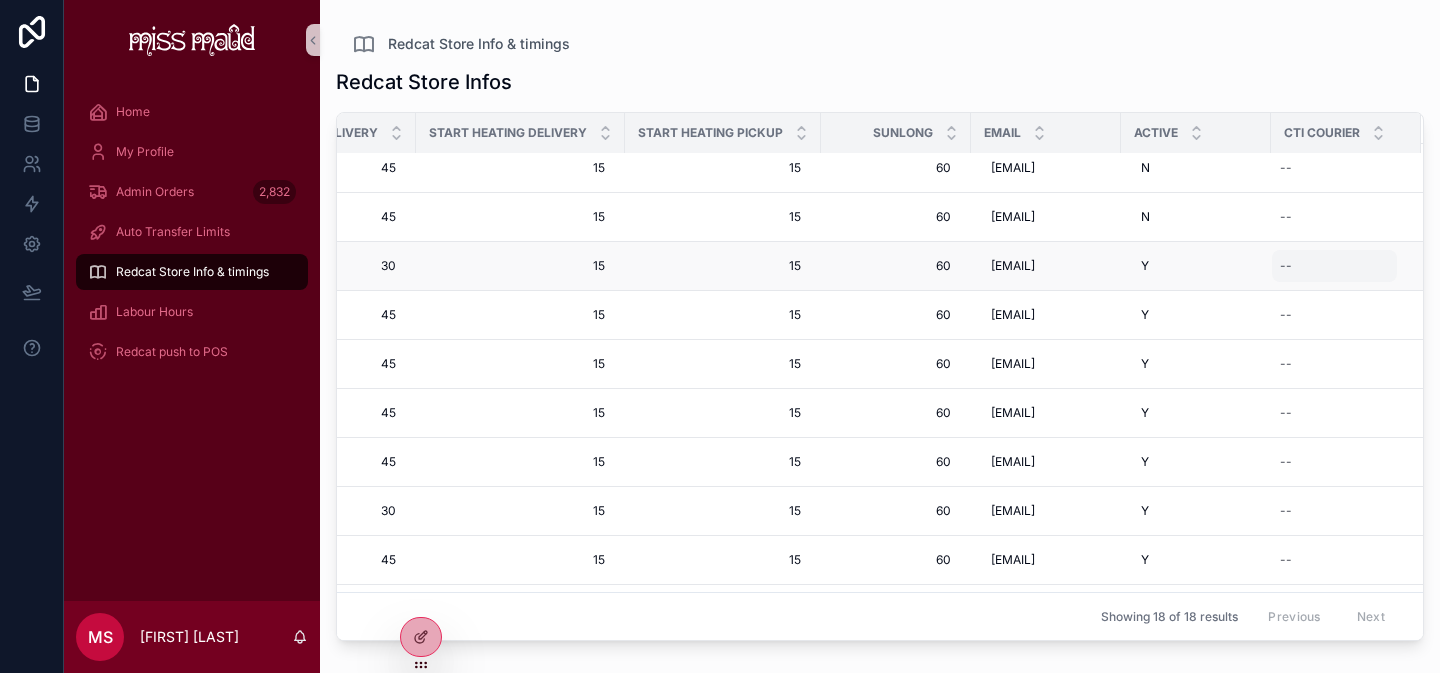 click on "--" at bounding box center (1334, 266) 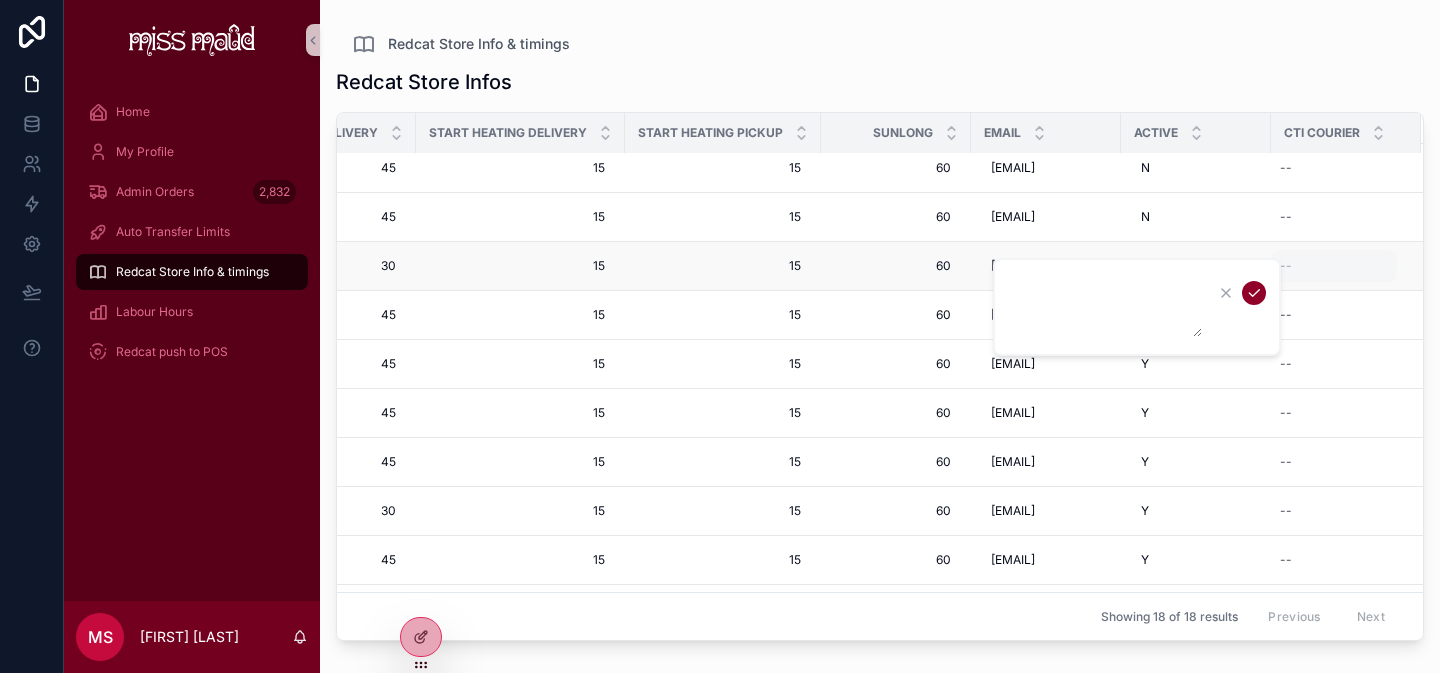 click at bounding box center (1137, 307) 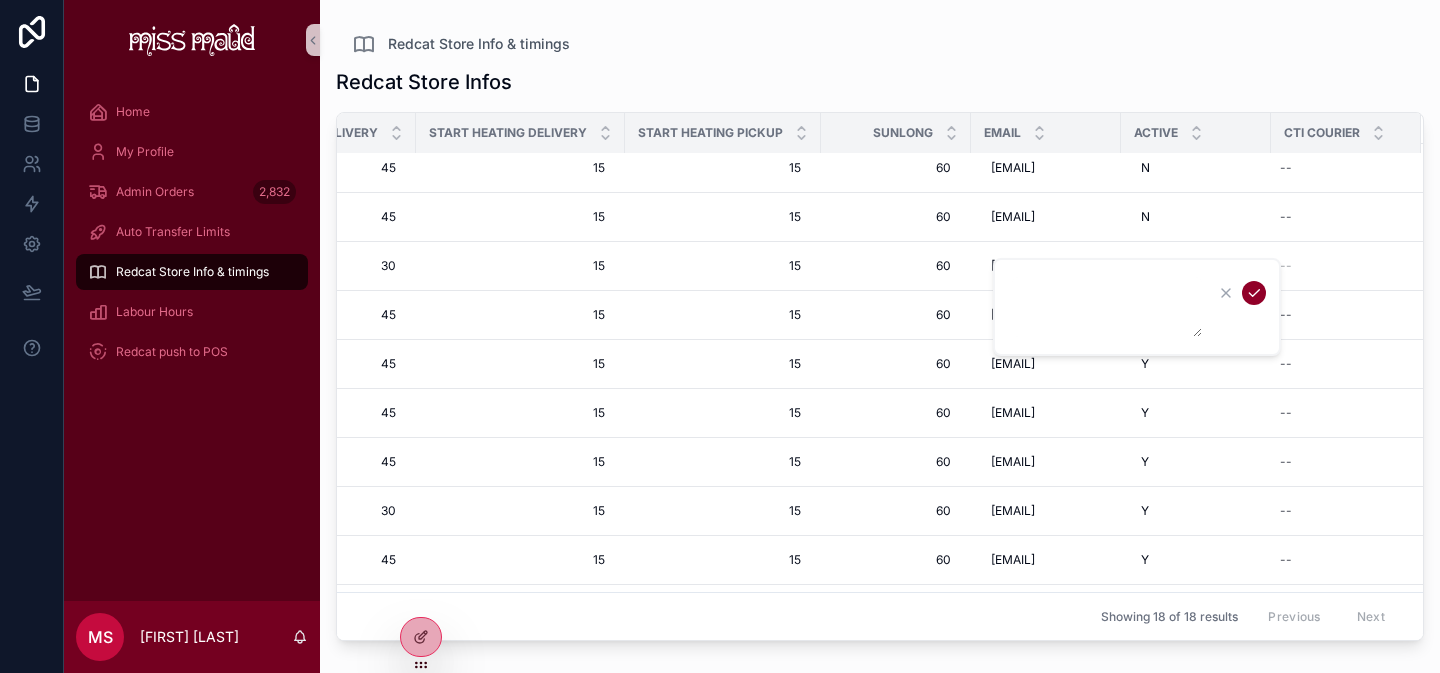 click at bounding box center (1107, 307) 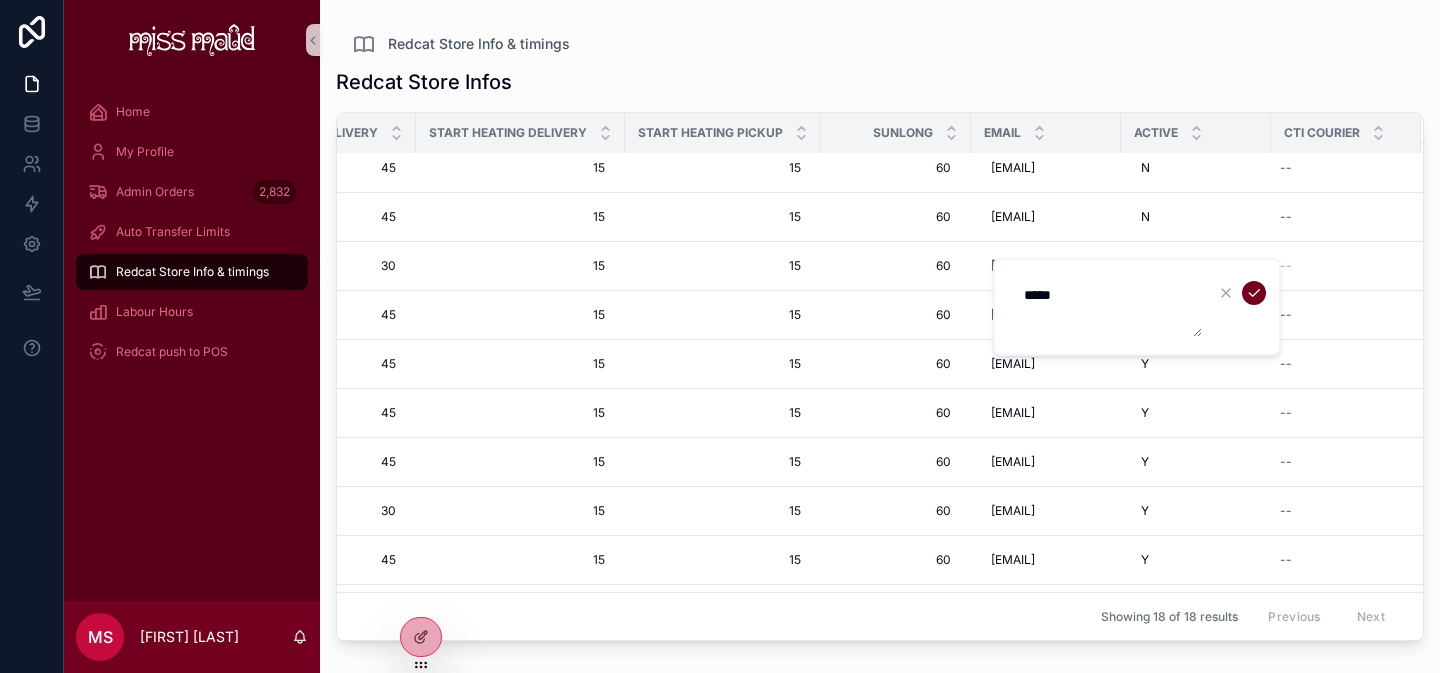 type on "*****" 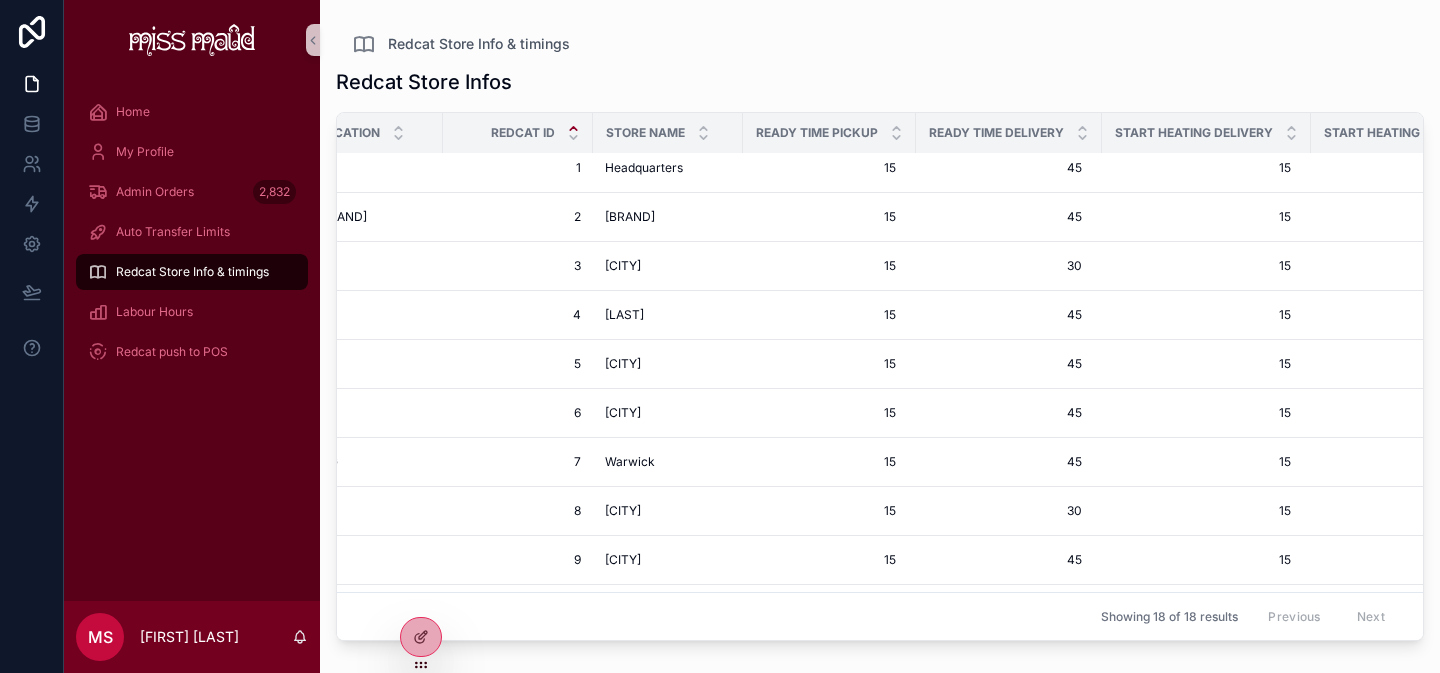scroll, scrollTop: 10, scrollLeft: 36, axis: both 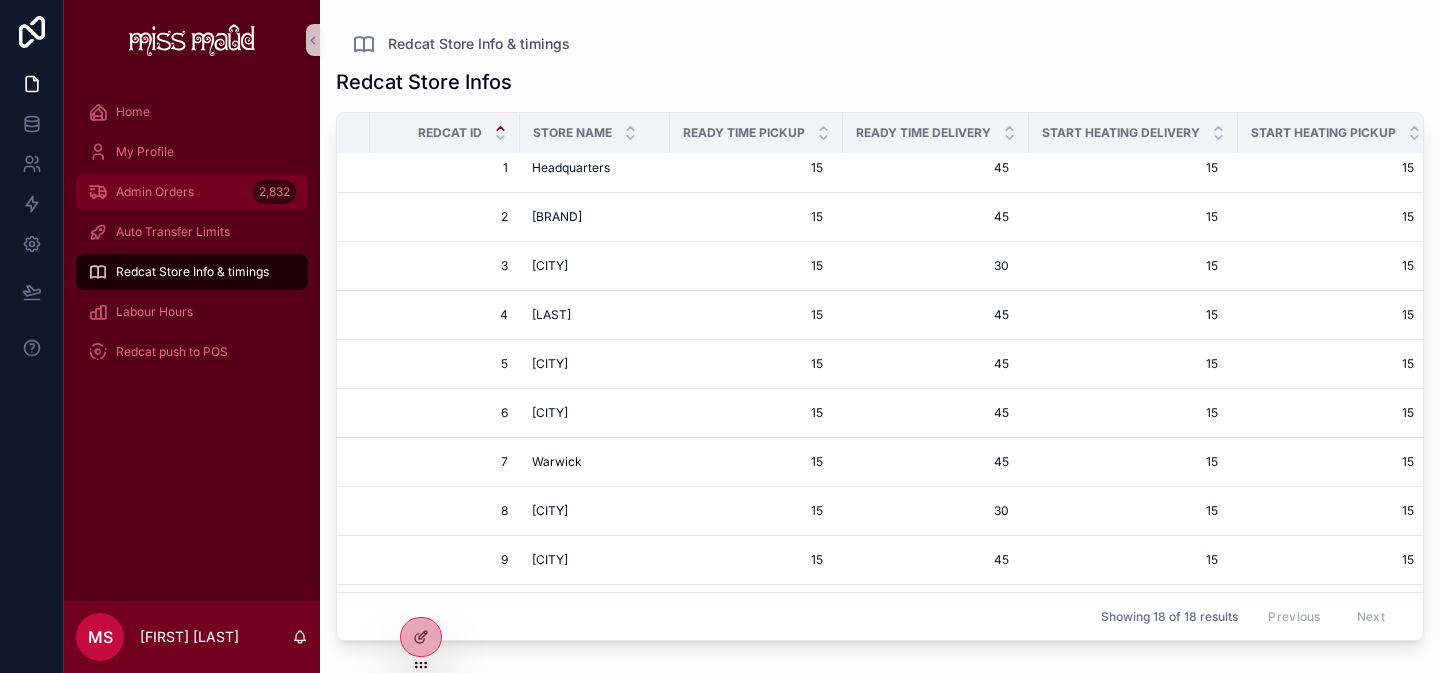 click on "Admin Orders" at bounding box center (155, 192) 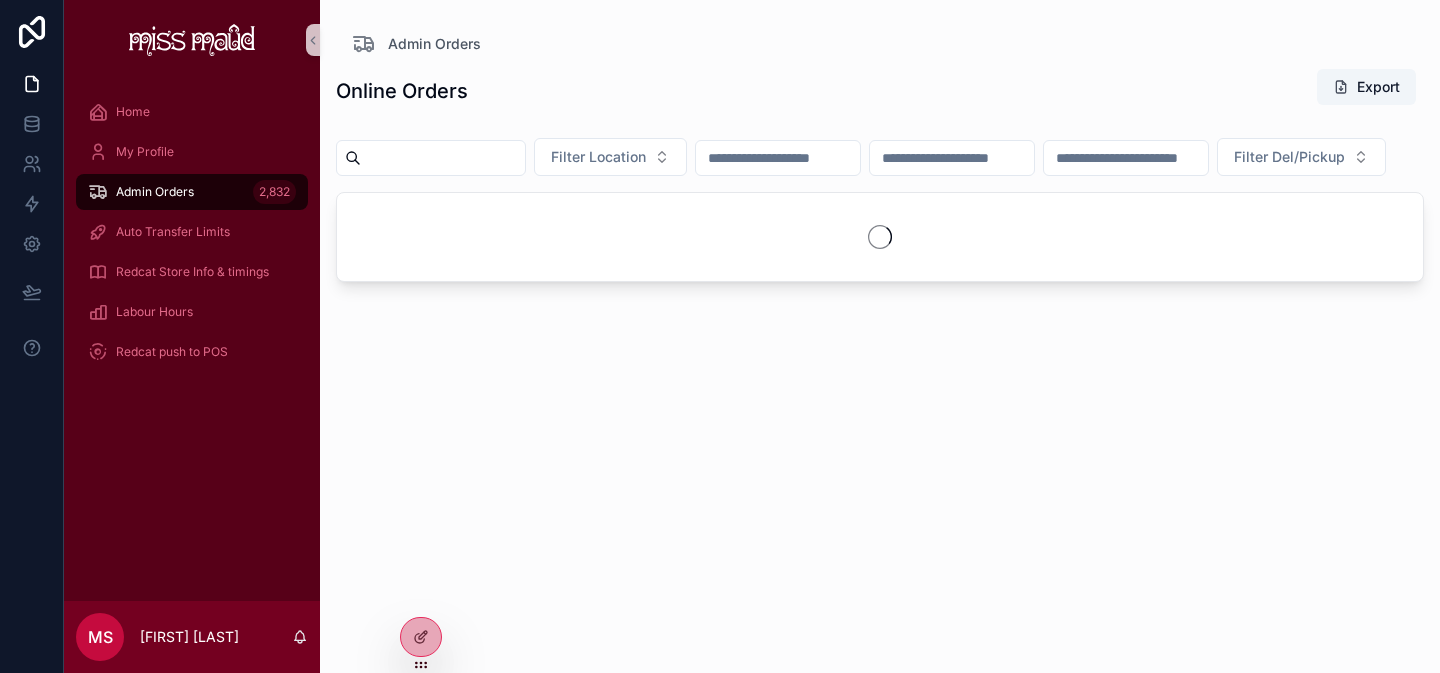 click at bounding box center (443, 158) 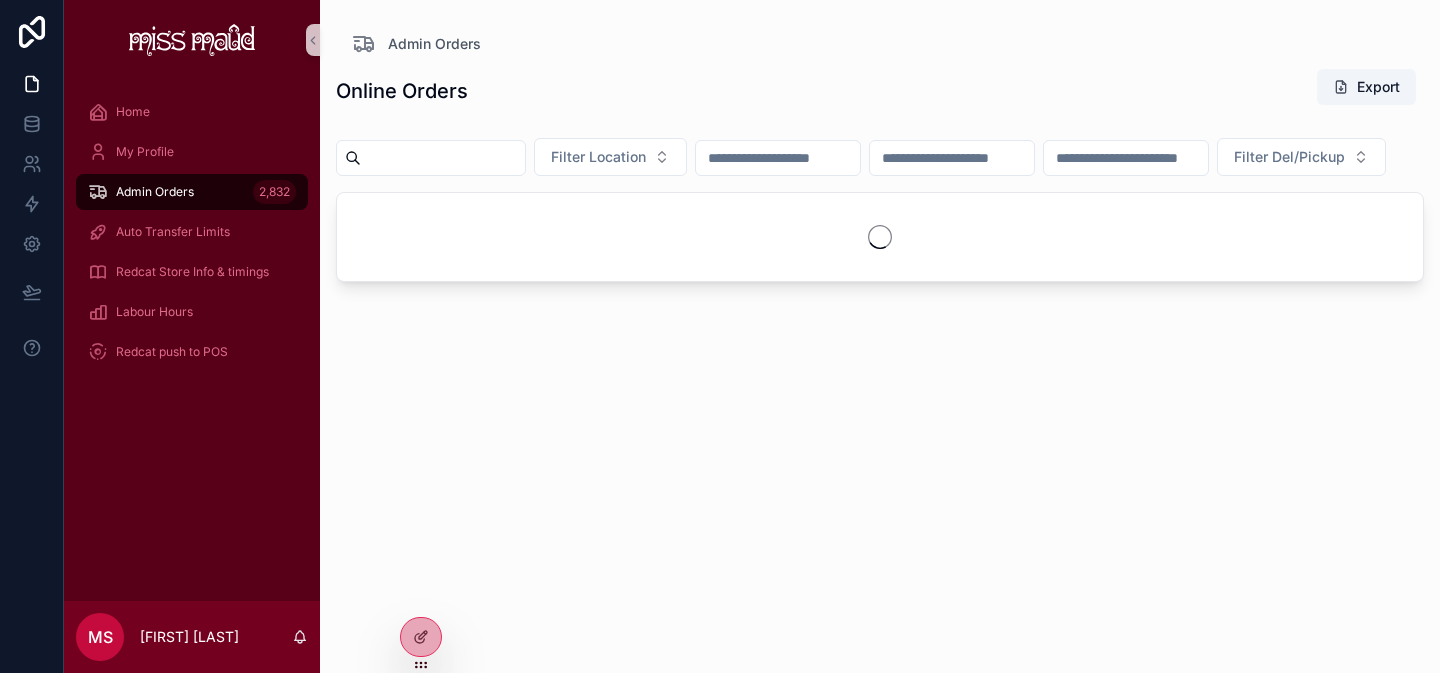 paste on "******" 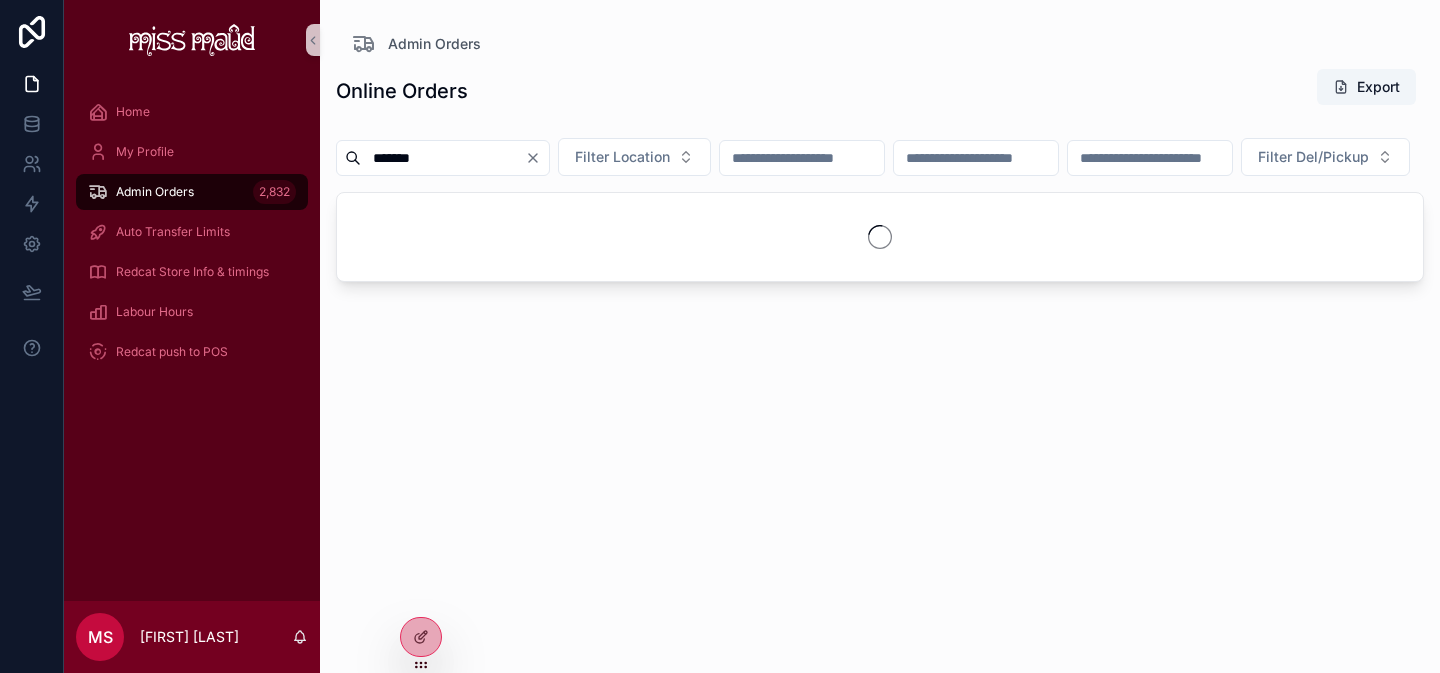 type on "******" 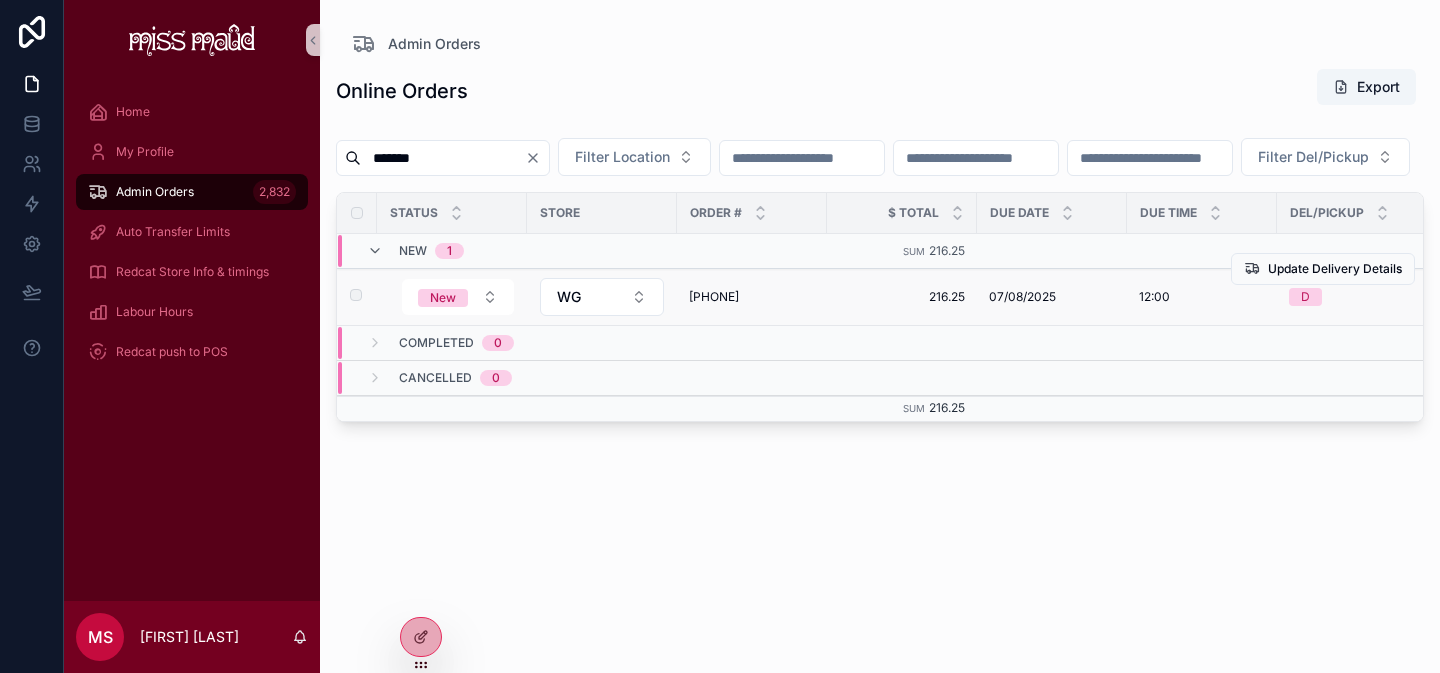 click on "[PHONE]" at bounding box center (752, 297) 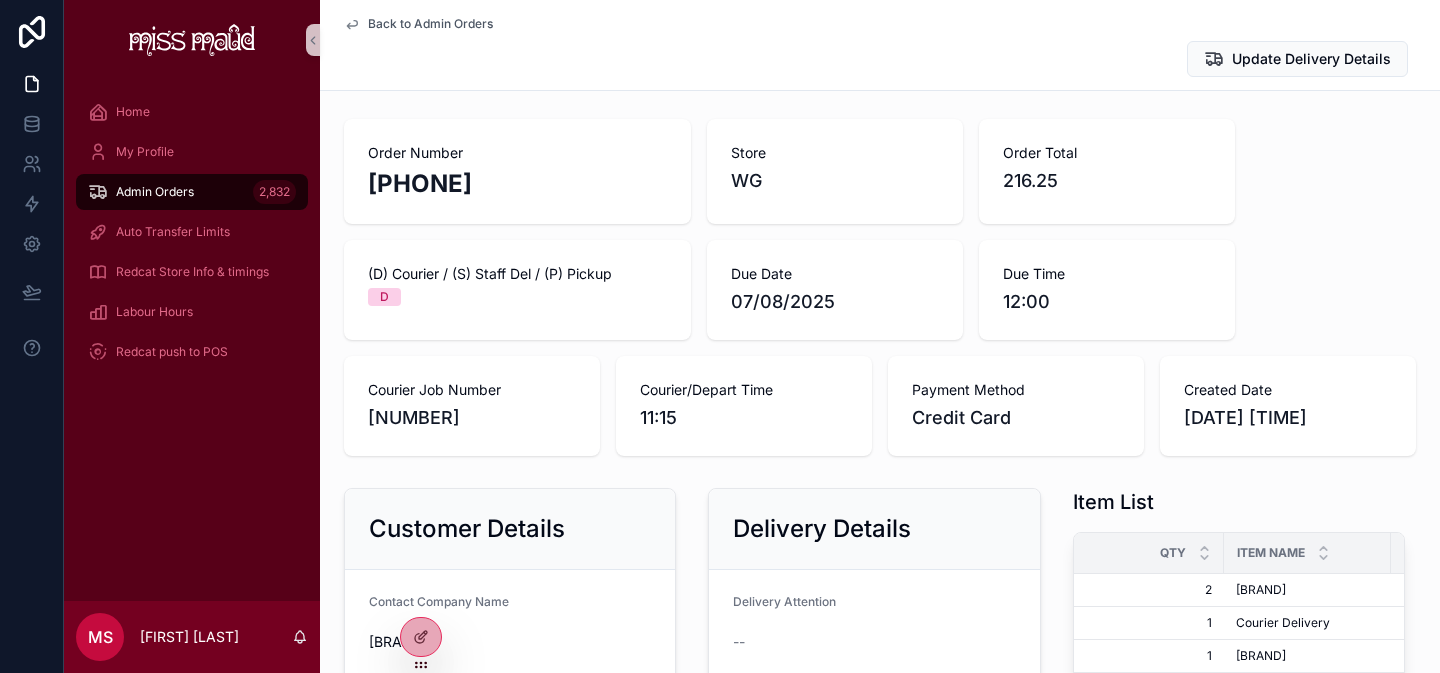 scroll, scrollTop: 0, scrollLeft: 0, axis: both 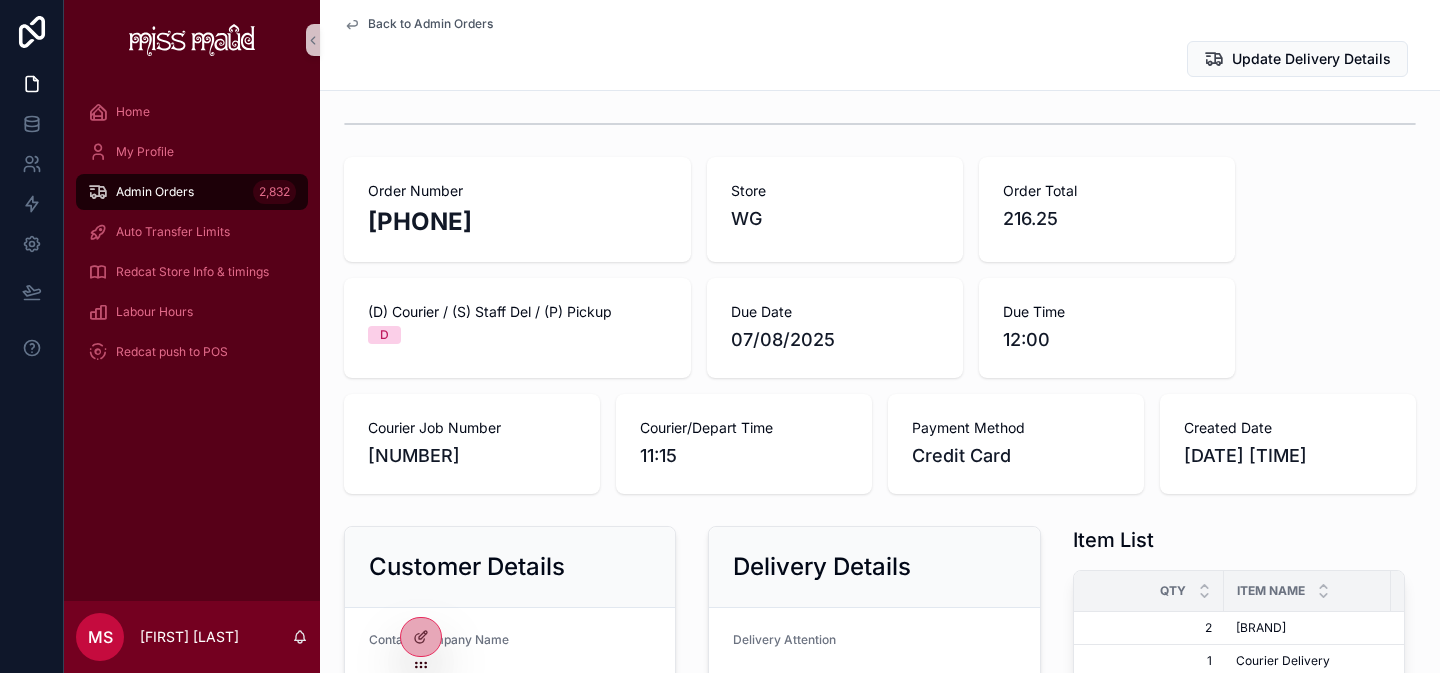 click on "Admin Orders" at bounding box center [155, 192] 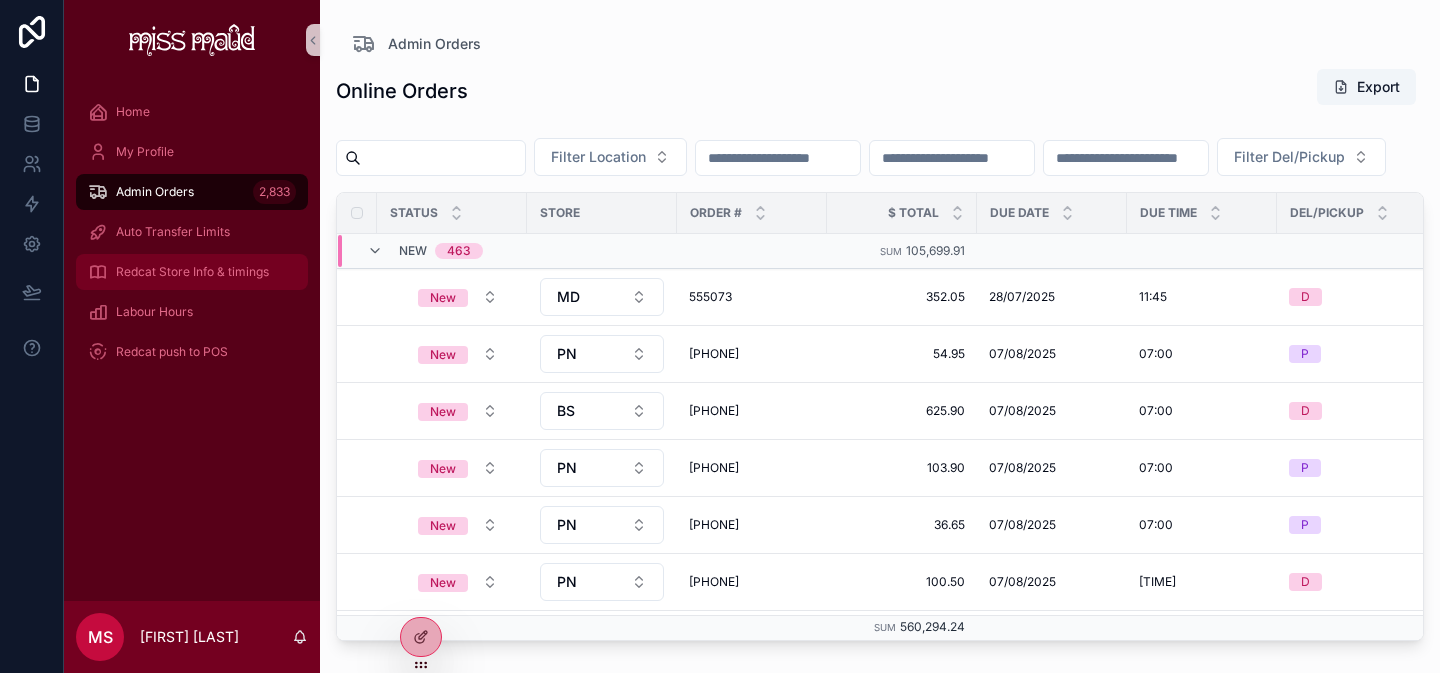 click on "Redcat Store Info & timings" at bounding box center (192, 272) 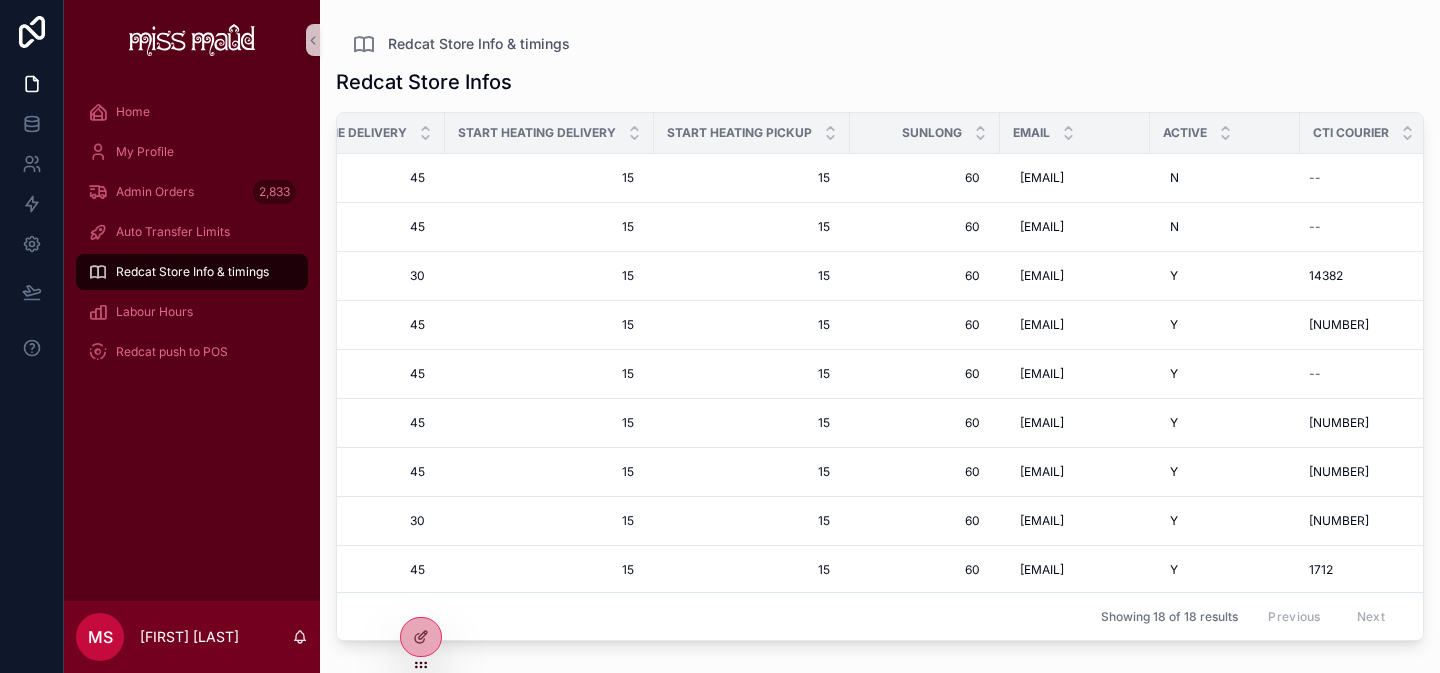 scroll, scrollTop: 0, scrollLeft: 744, axis: horizontal 